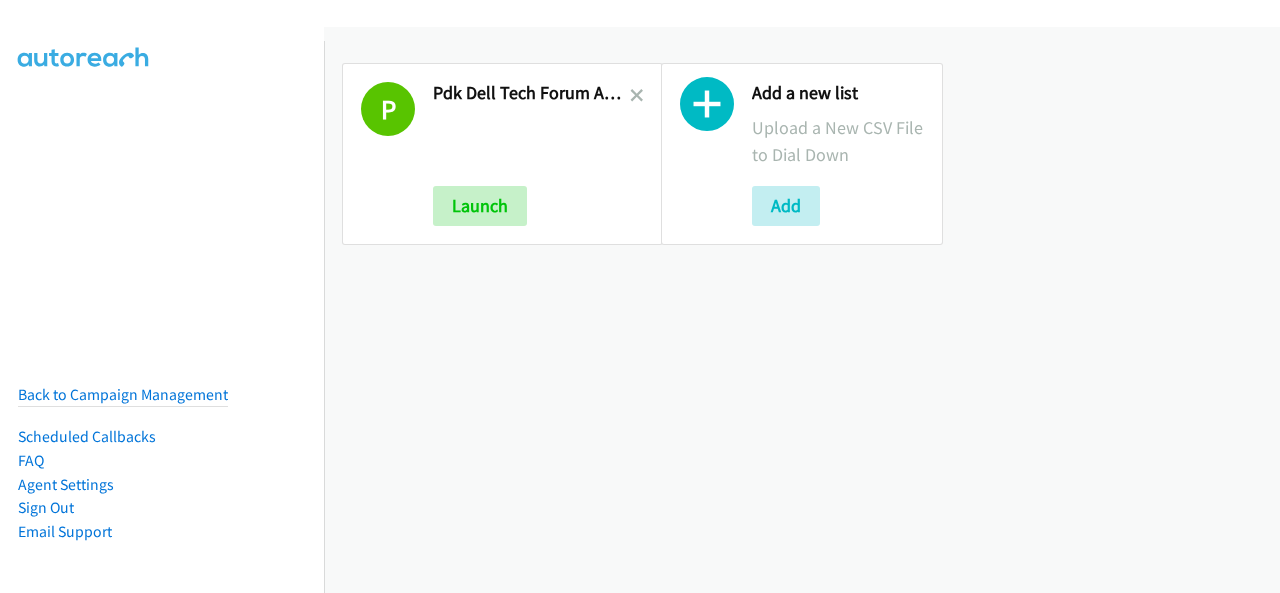scroll, scrollTop: 0, scrollLeft: 0, axis: both 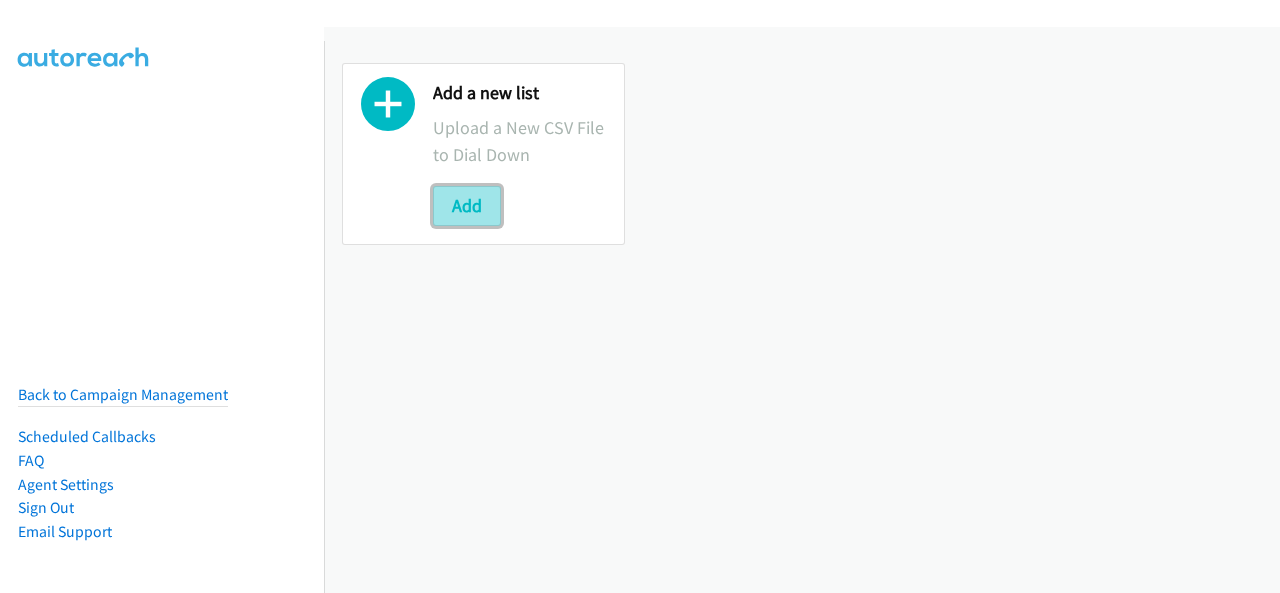 click on "Add" at bounding box center [467, 206] 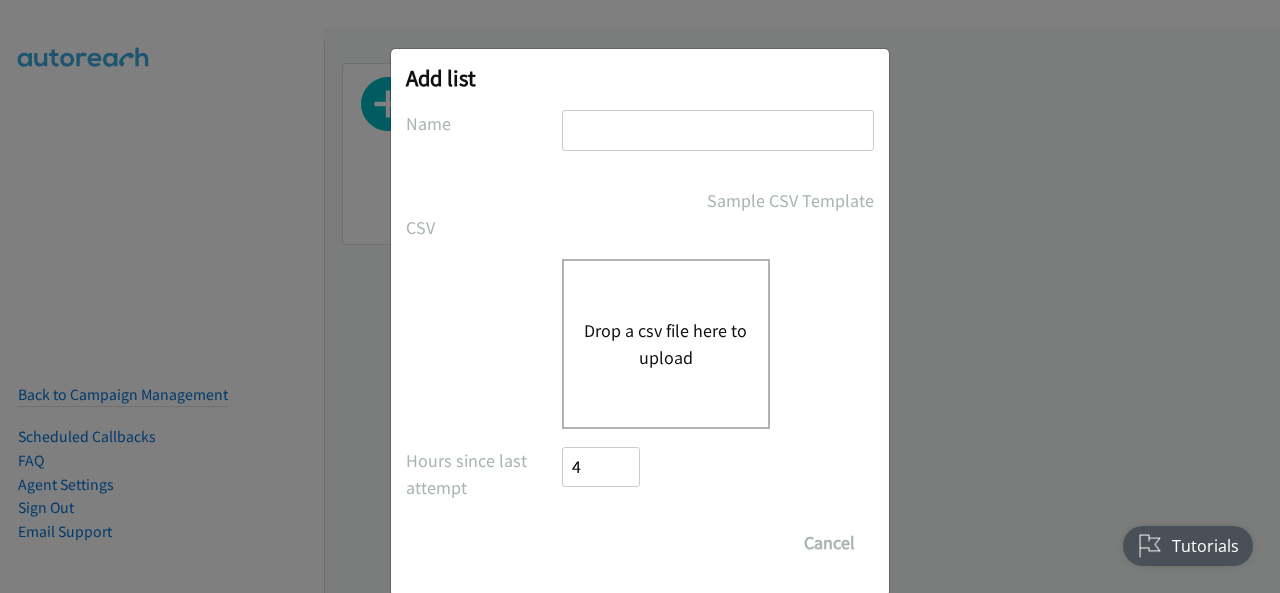 scroll, scrollTop: 0, scrollLeft: 0, axis: both 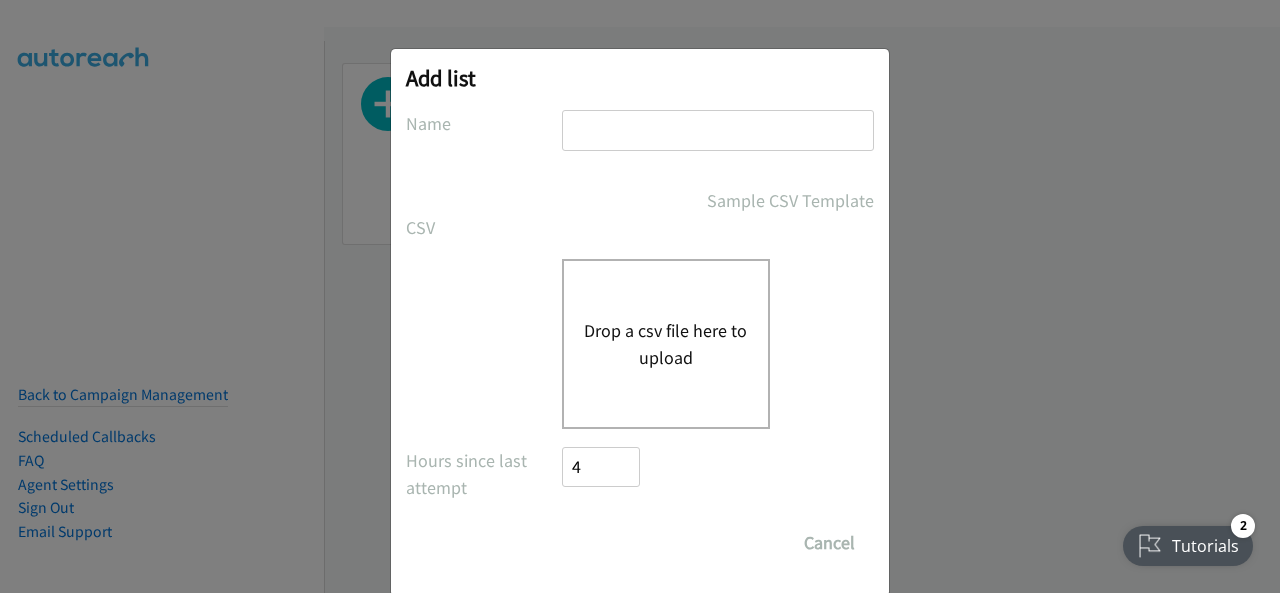 click at bounding box center [718, 130] 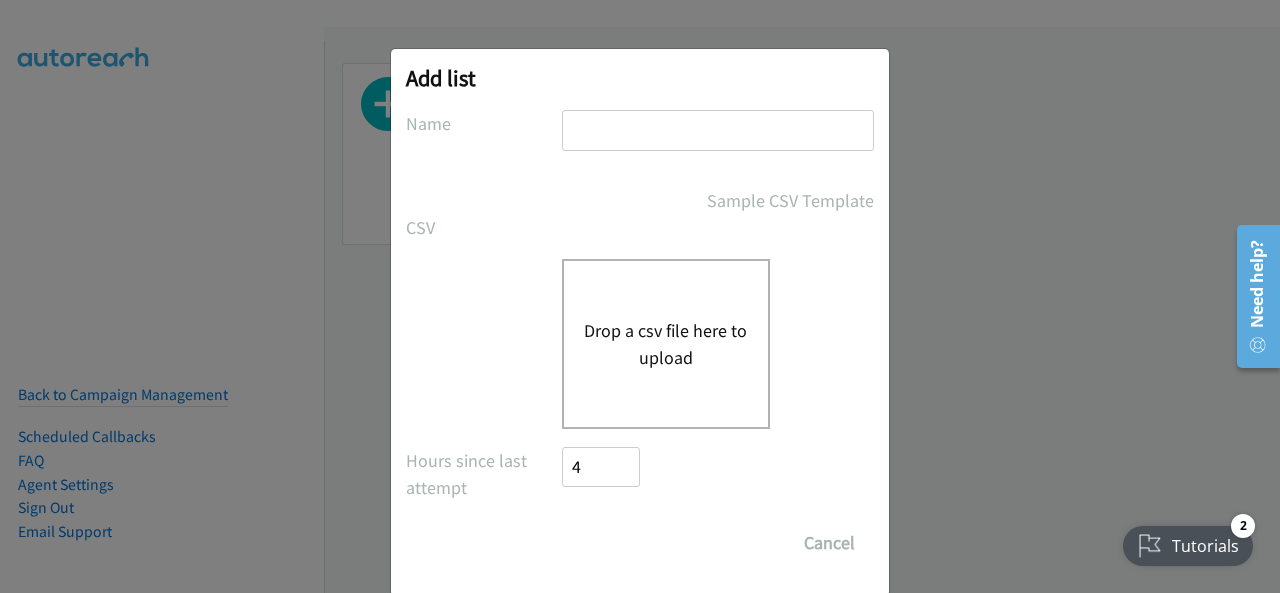 type on "PDK Dell Tech Forum ANZ FY26Q3 Melbourne In-Person 12 August - K12" 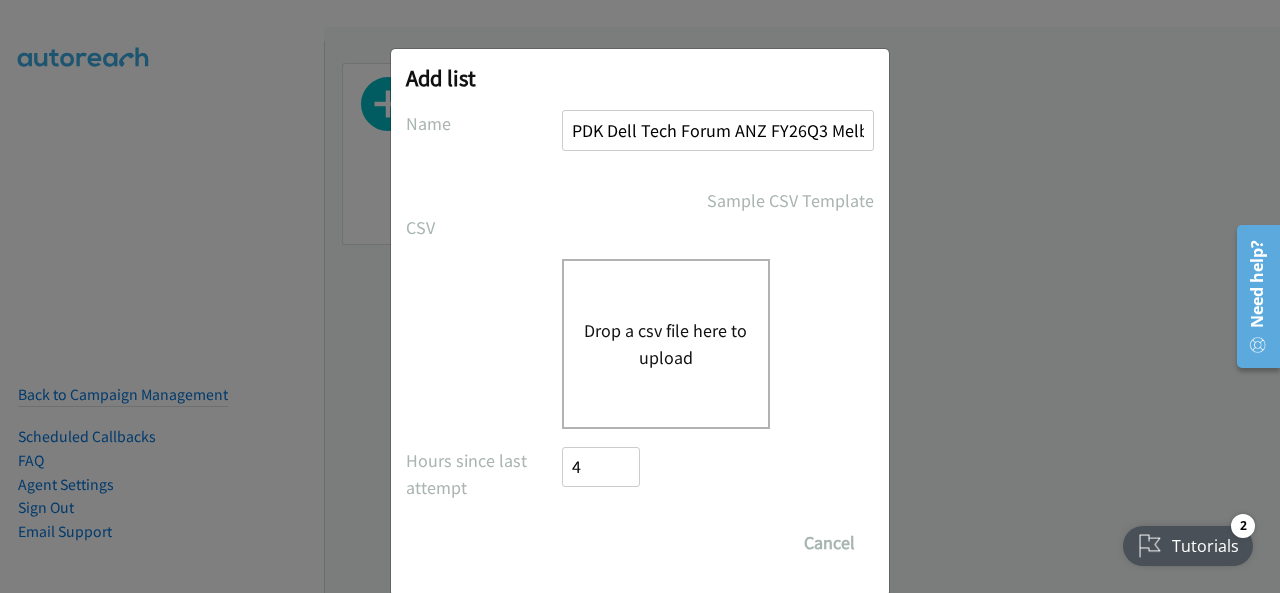 click on "Drop a csv file here to upload" at bounding box center (666, 344) 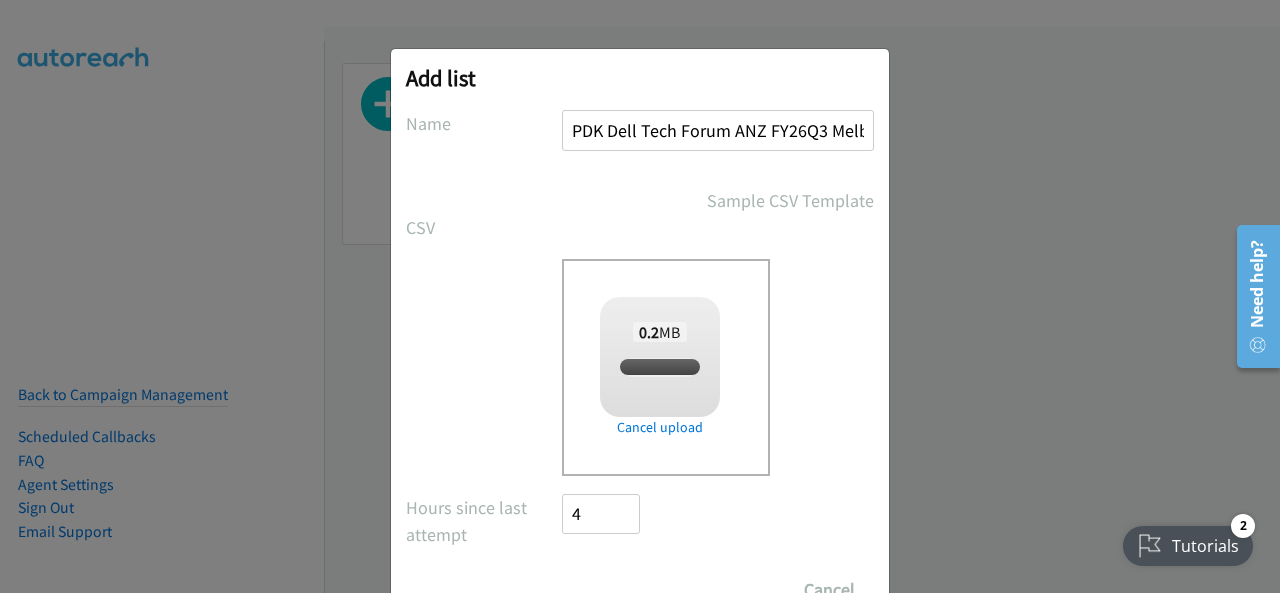 checkbox on "true" 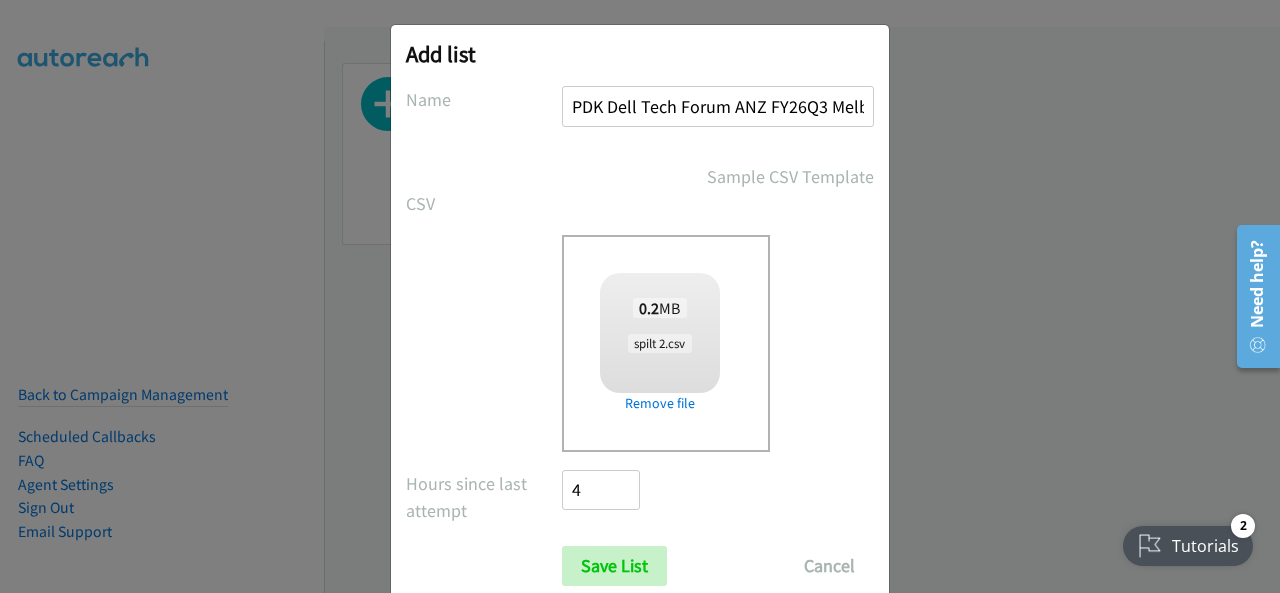 scroll, scrollTop: 0, scrollLeft: 0, axis: both 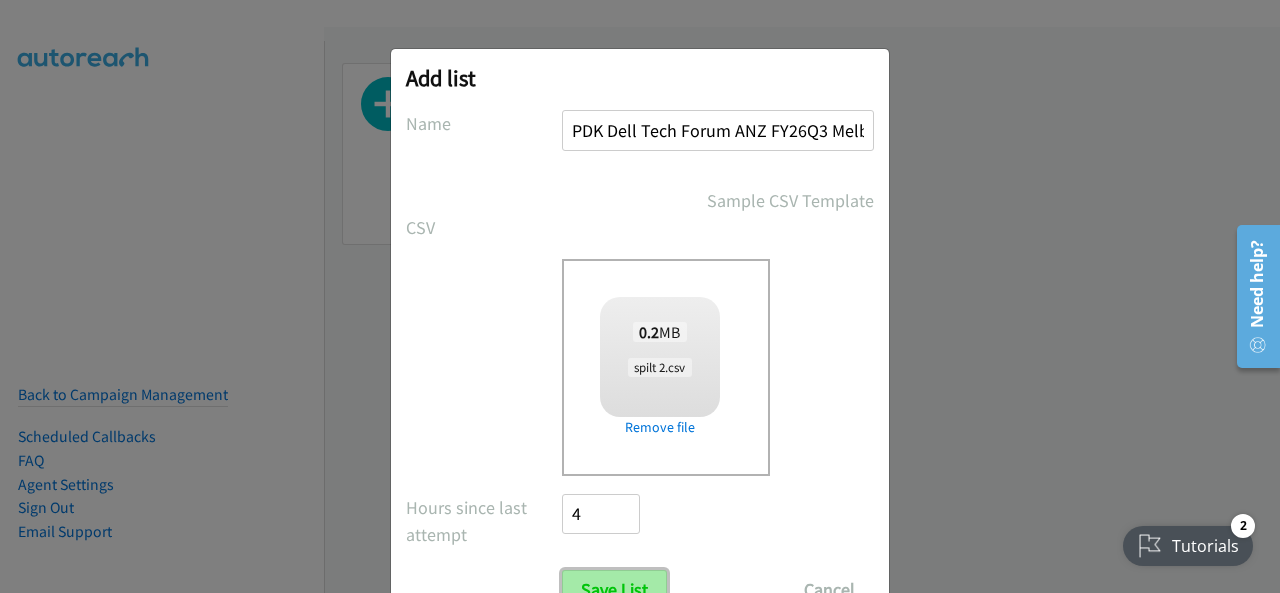 click on "Save List" at bounding box center (614, 590) 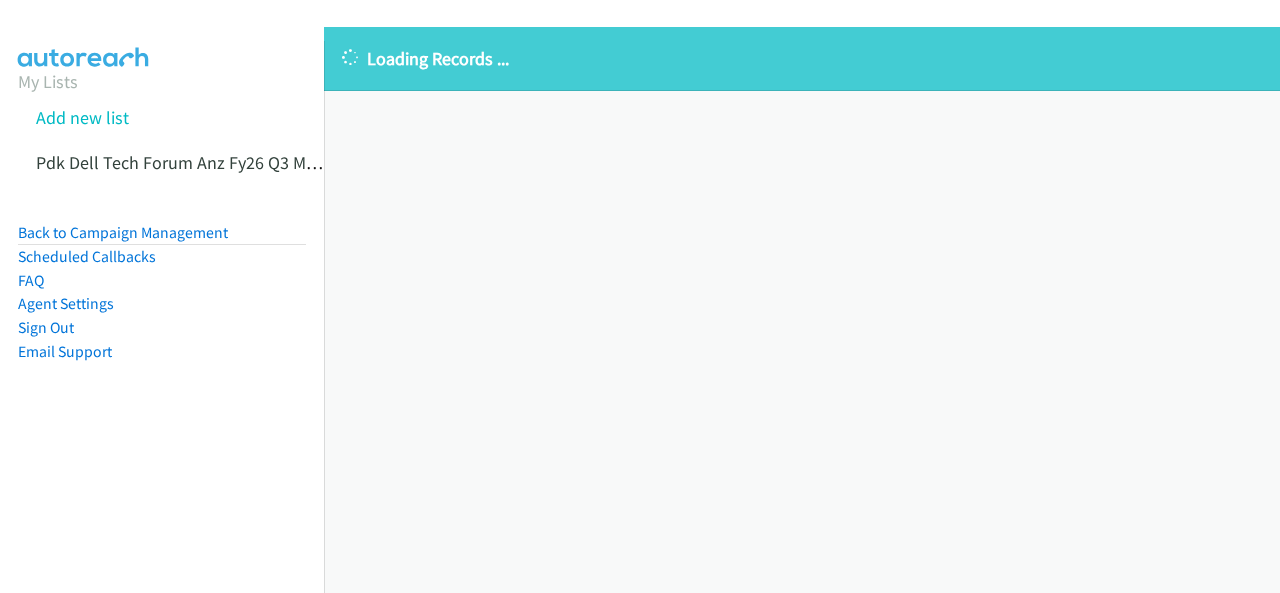 scroll, scrollTop: 0, scrollLeft: 0, axis: both 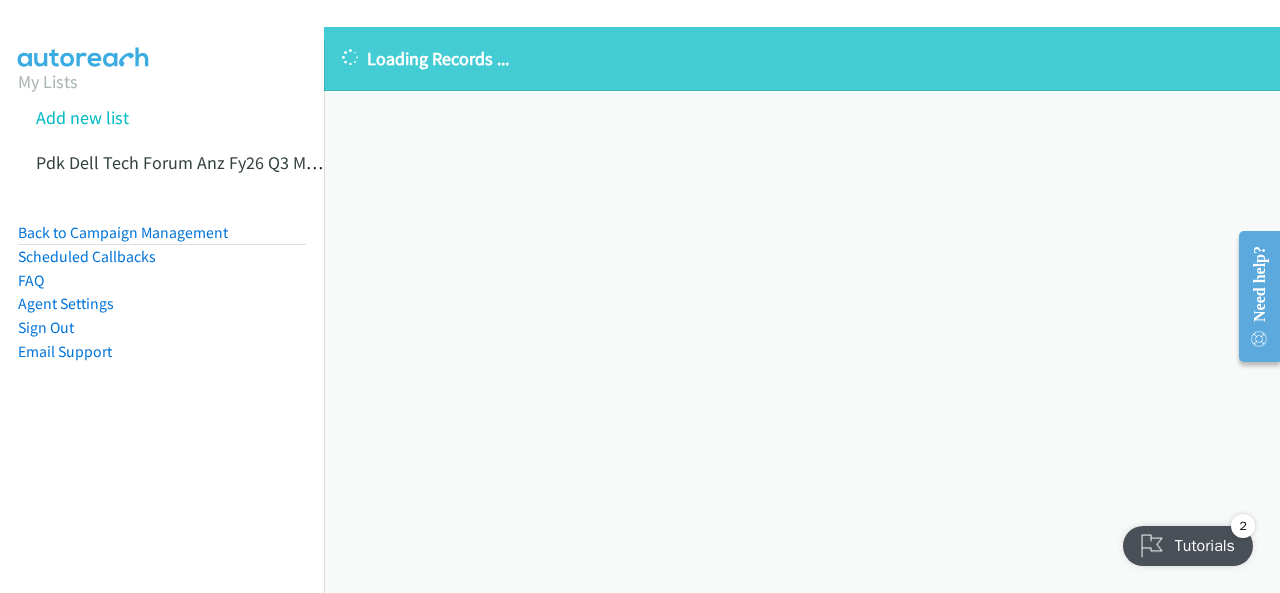 click on "Loading Records ...
Sorry, something went wrong please try again." at bounding box center (802, 310) 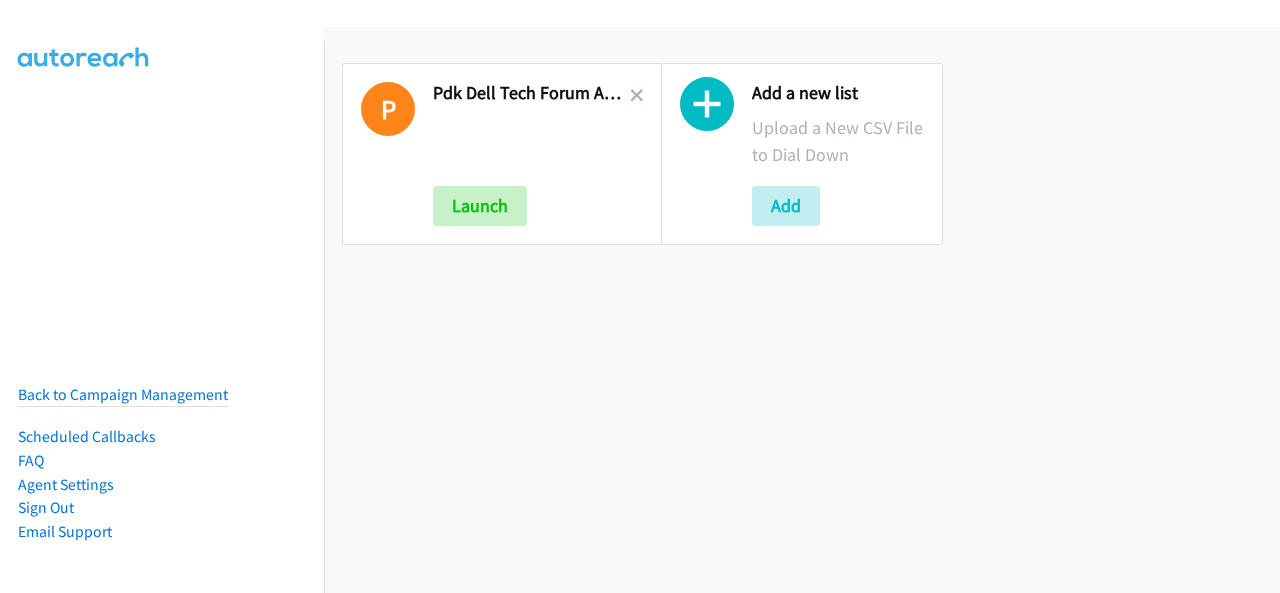 scroll, scrollTop: 0, scrollLeft: 0, axis: both 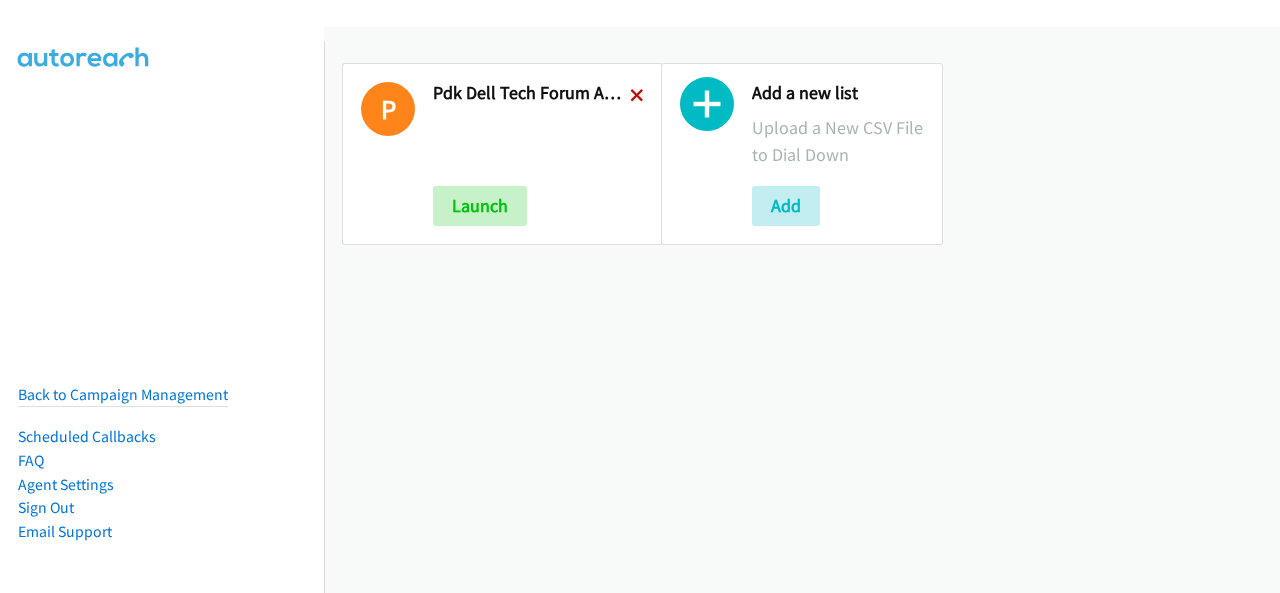 click at bounding box center (637, 97) 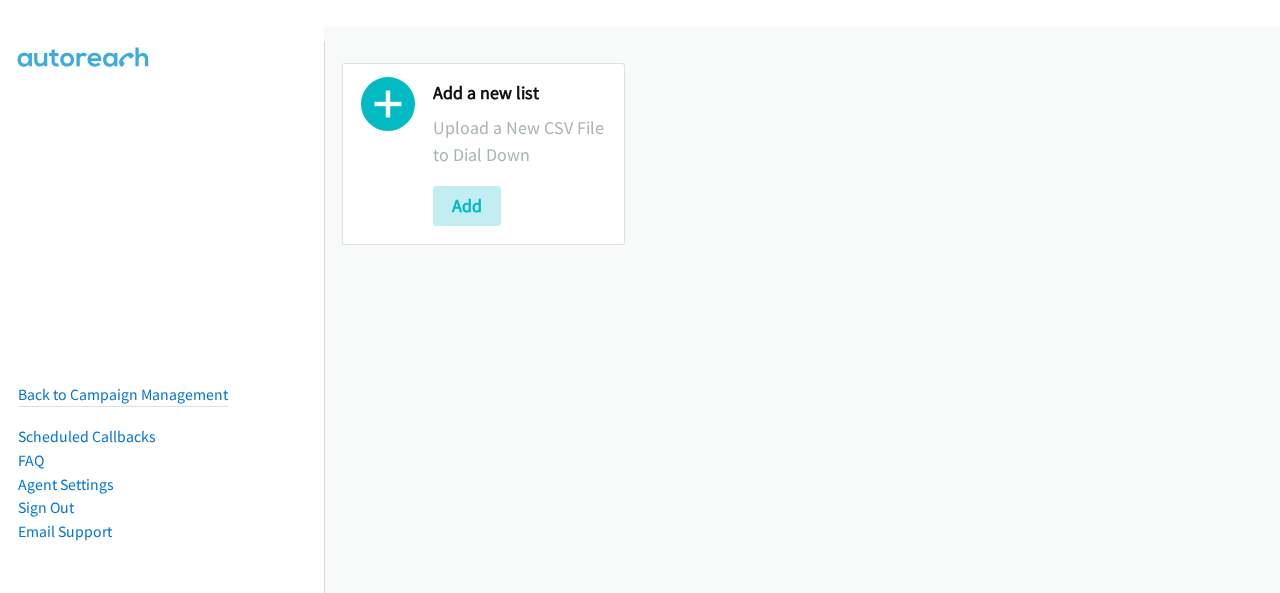 scroll, scrollTop: 0, scrollLeft: 0, axis: both 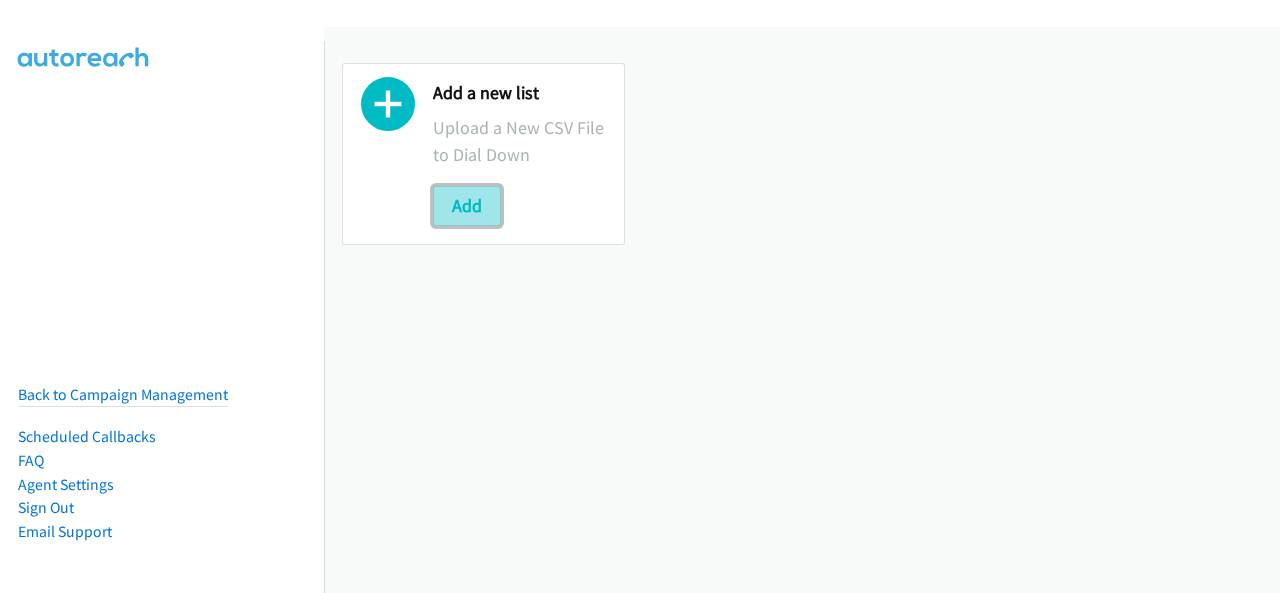 click on "Add" at bounding box center [467, 206] 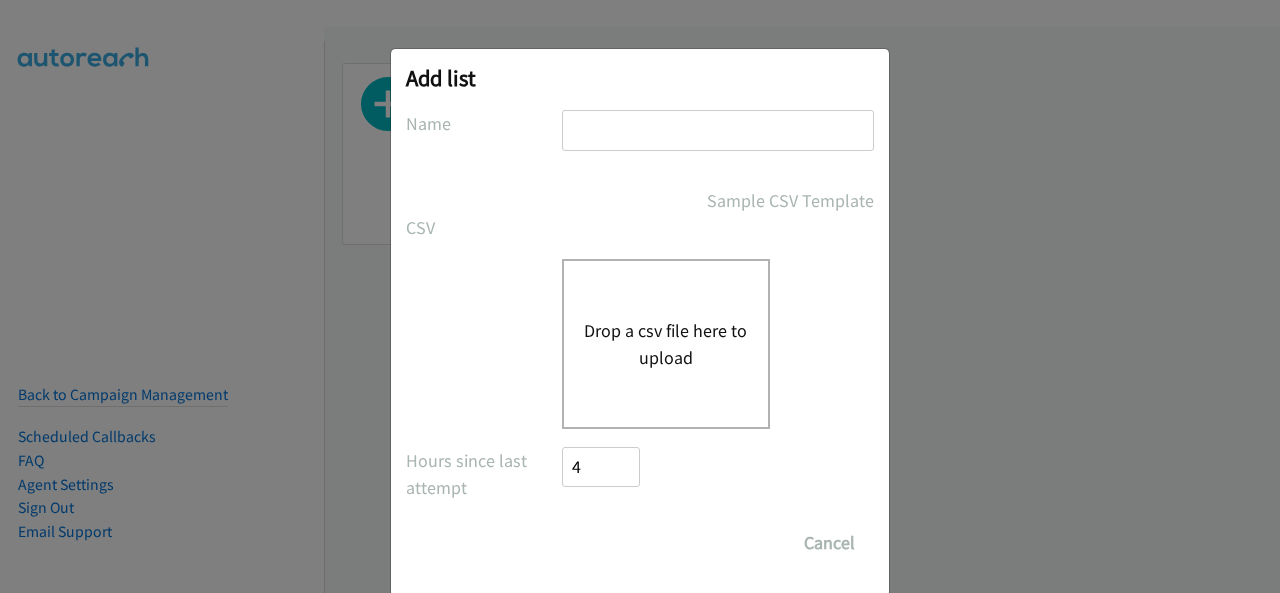 click at bounding box center (718, 130) 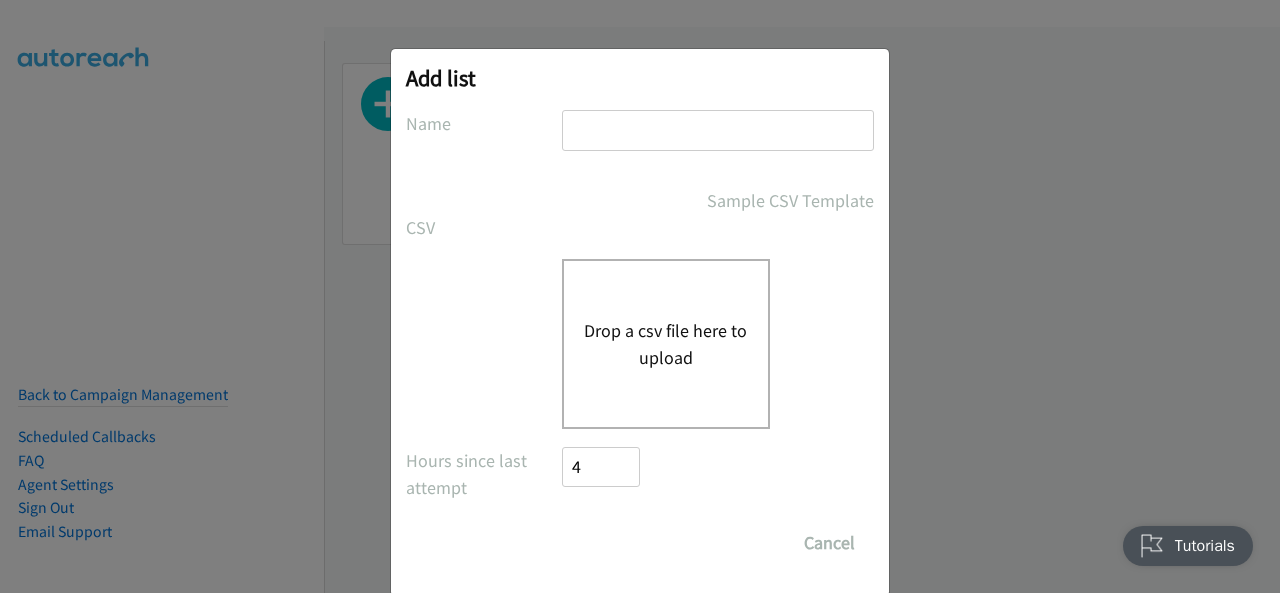 scroll, scrollTop: 0, scrollLeft: 0, axis: both 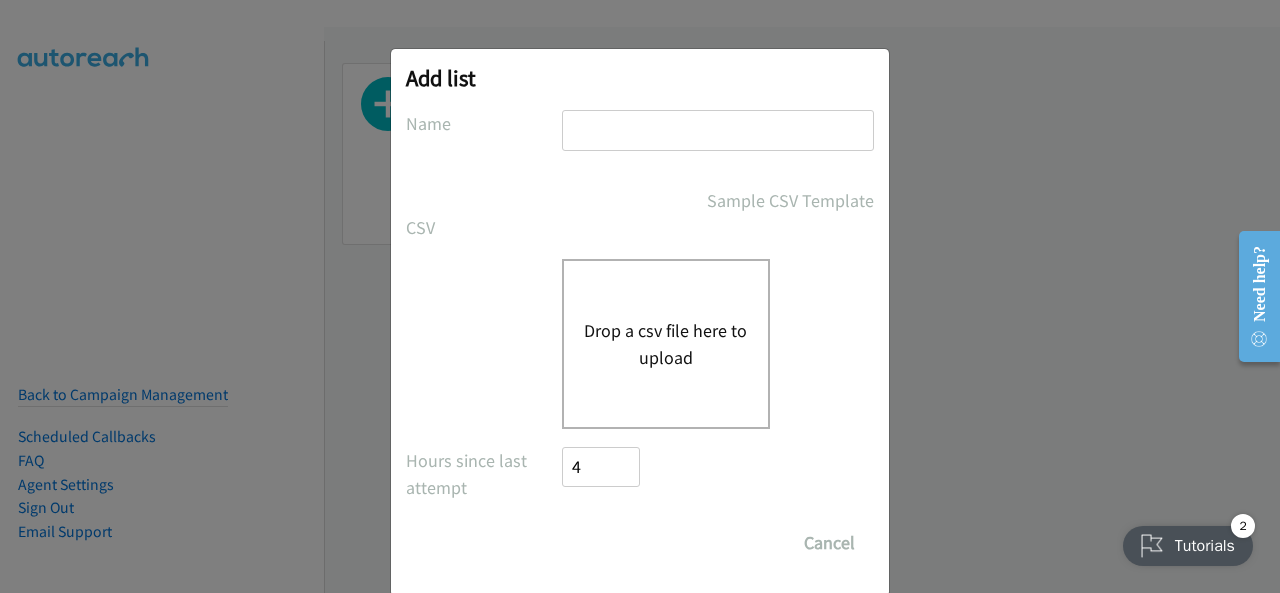 type on "PDK Dell Tech Forum ANZ FY26Q3 Melbourne In-Person 12 August - K12" 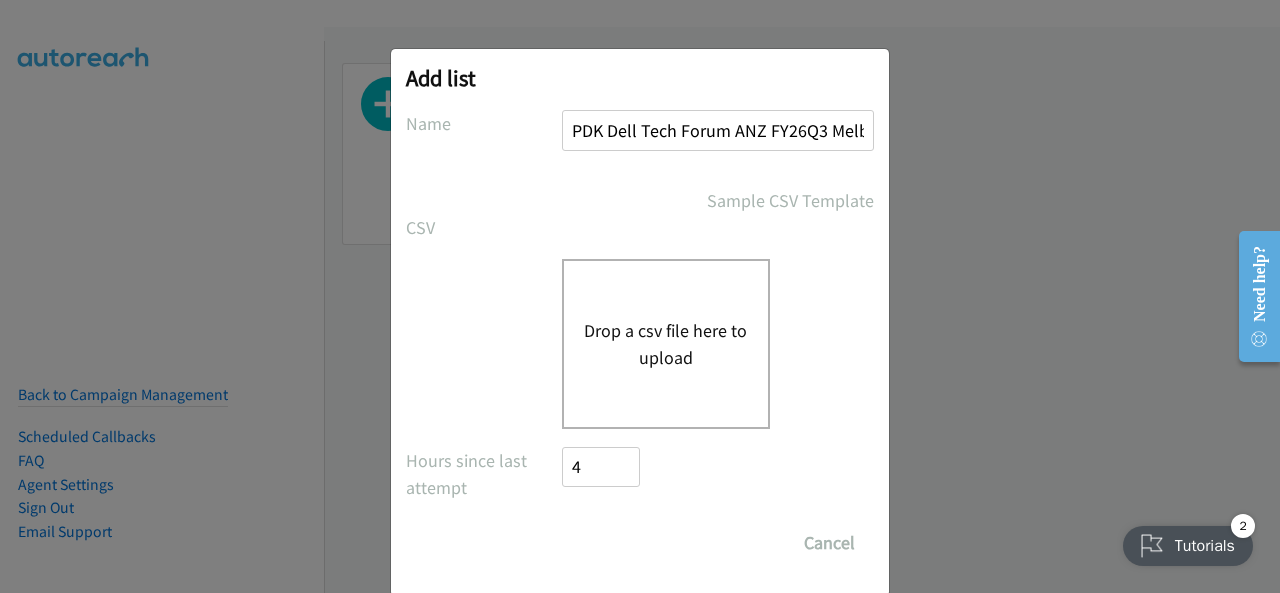 click on "Drop a csv file here to upload" at bounding box center [666, 344] 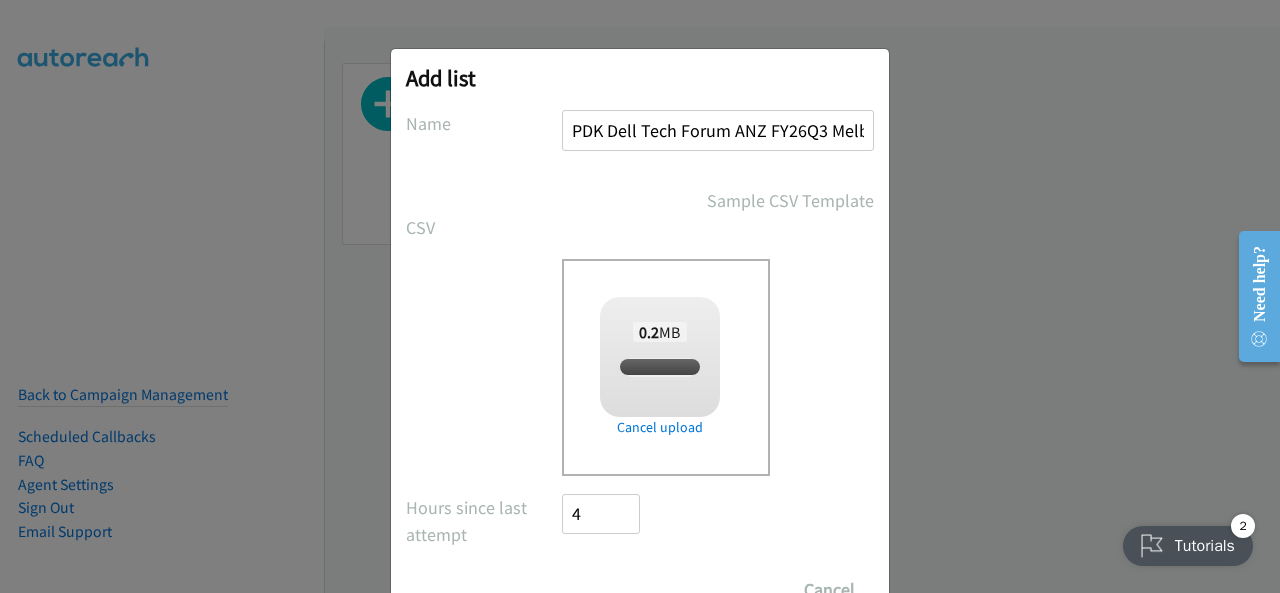 checkbox on "true" 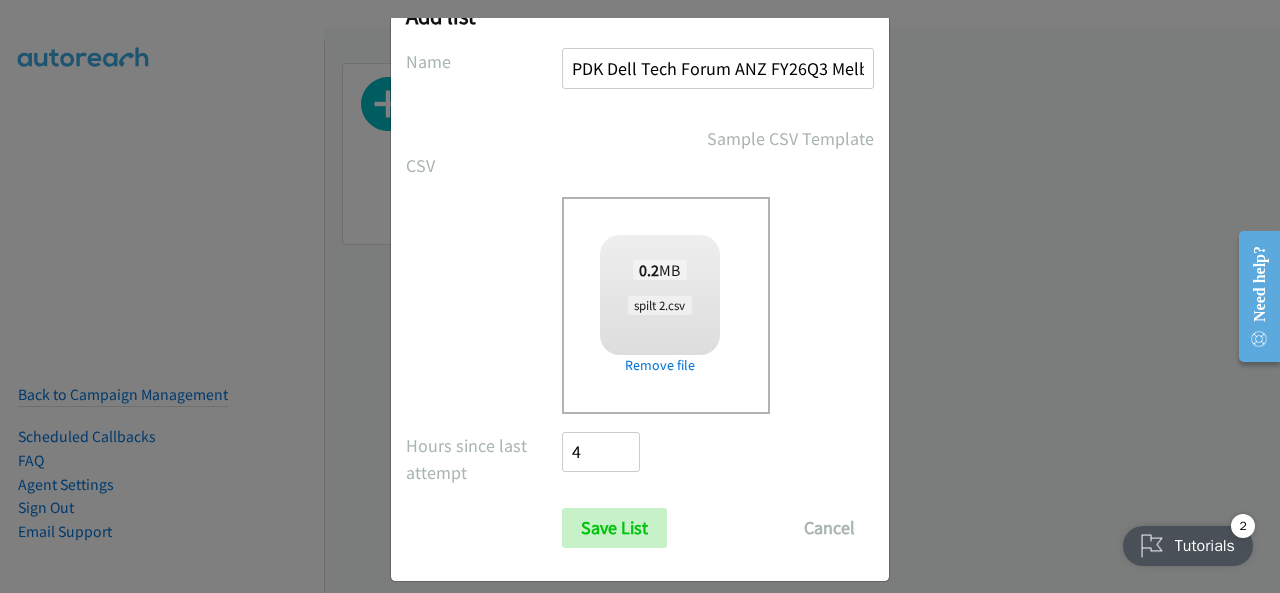 scroll, scrollTop: 80, scrollLeft: 0, axis: vertical 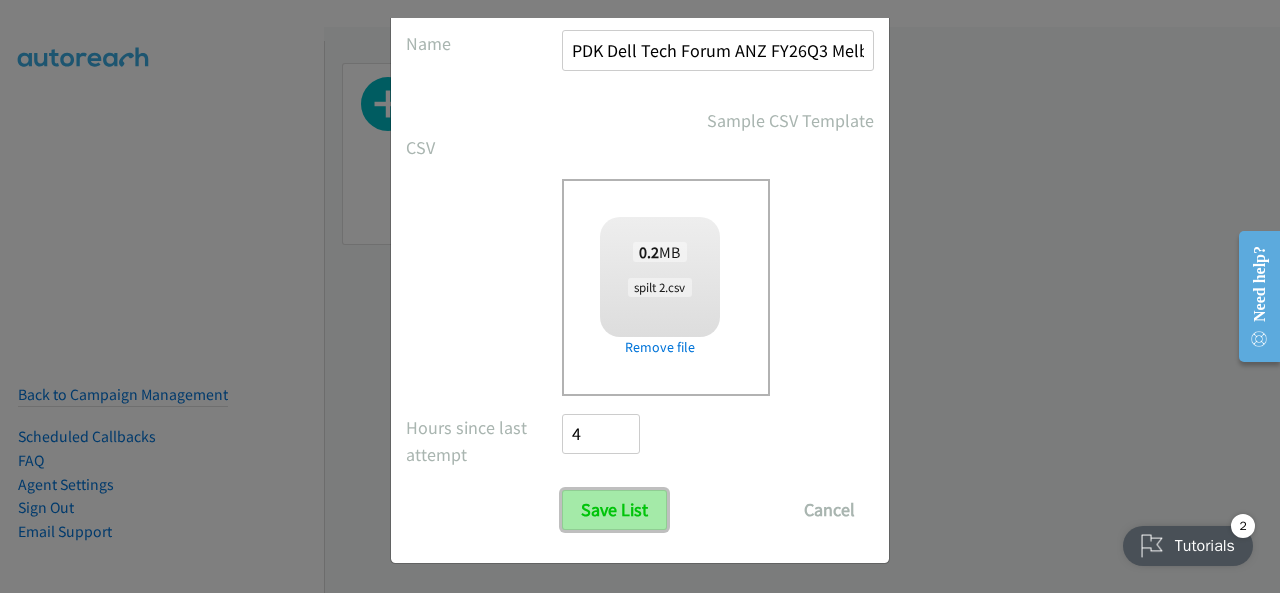 click on "Save List" at bounding box center (614, 510) 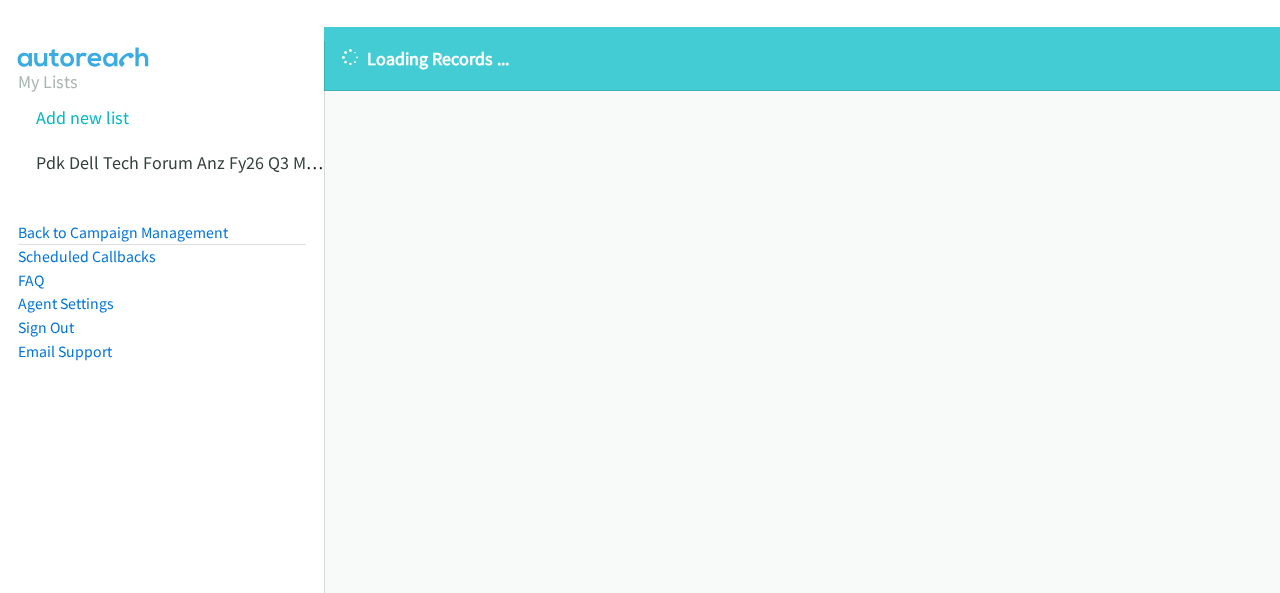 scroll, scrollTop: 0, scrollLeft: 0, axis: both 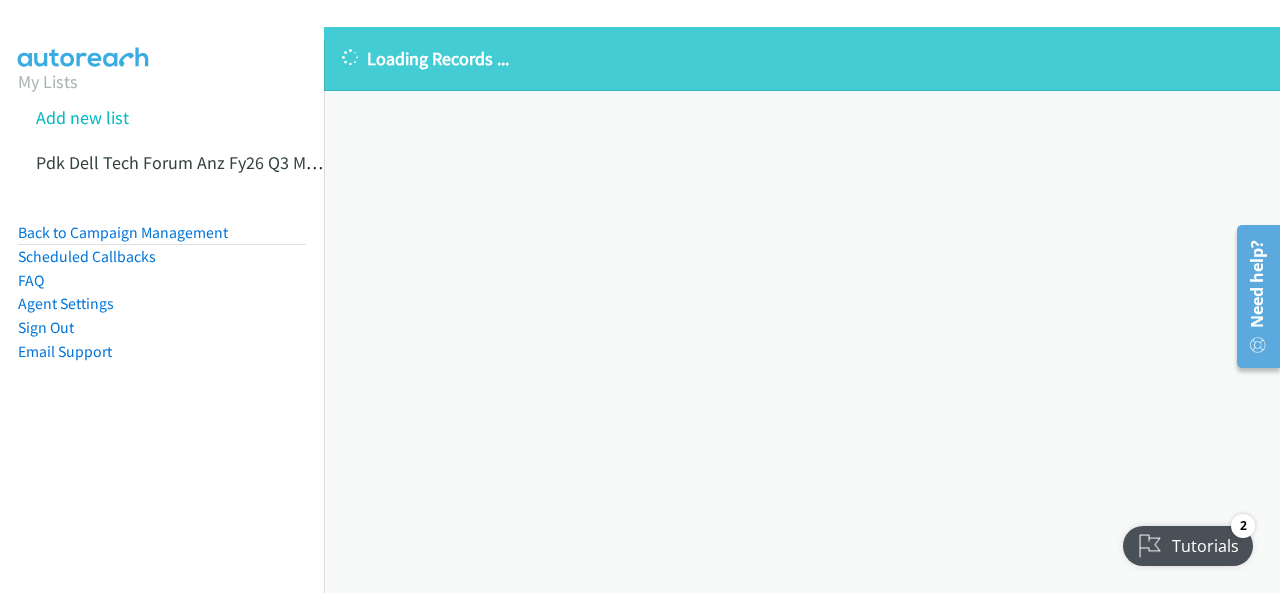 click on "Loading Records ...
Sorry, something went wrong please try again." at bounding box center [802, 310] 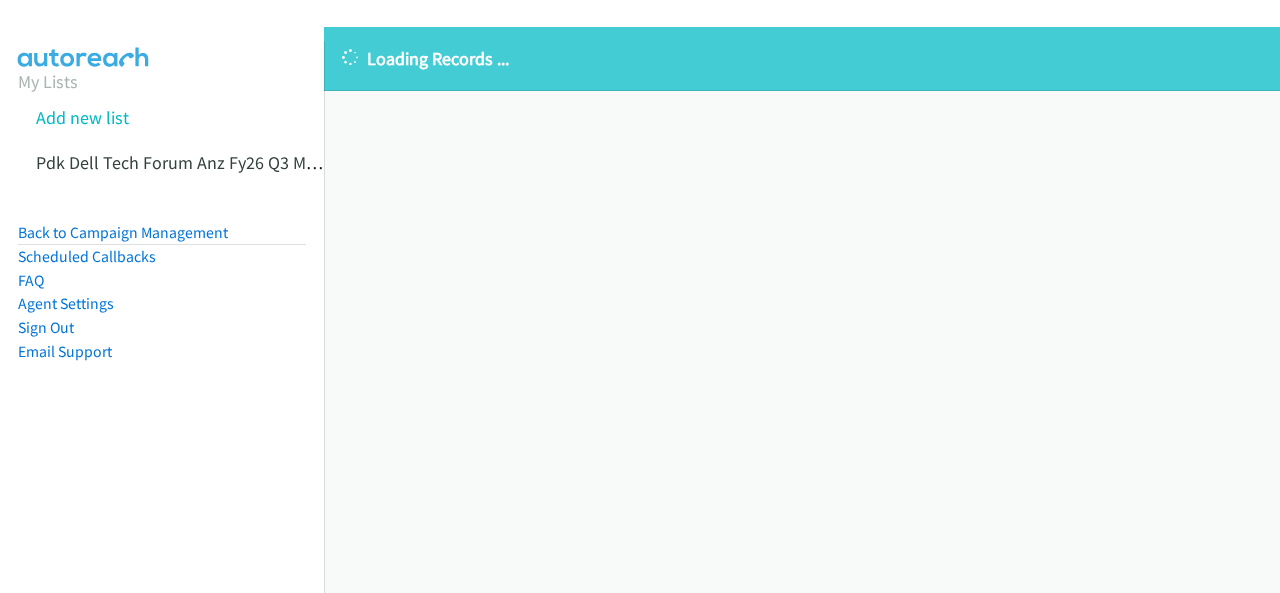 scroll, scrollTop: 0, scrollLeft: 0, axis: both 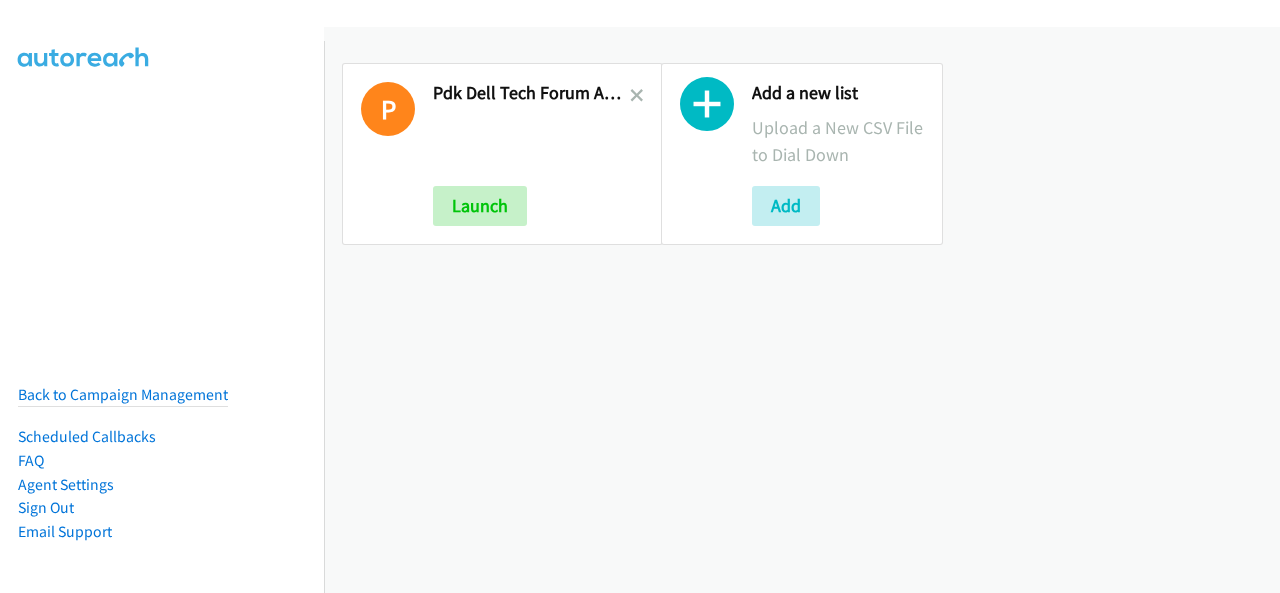 click on "Pdk Dell Tech Forum Anz Fy26 Q3 Melbourne In Person 12 August   K12
Launch" at bounding box center (531, 154) 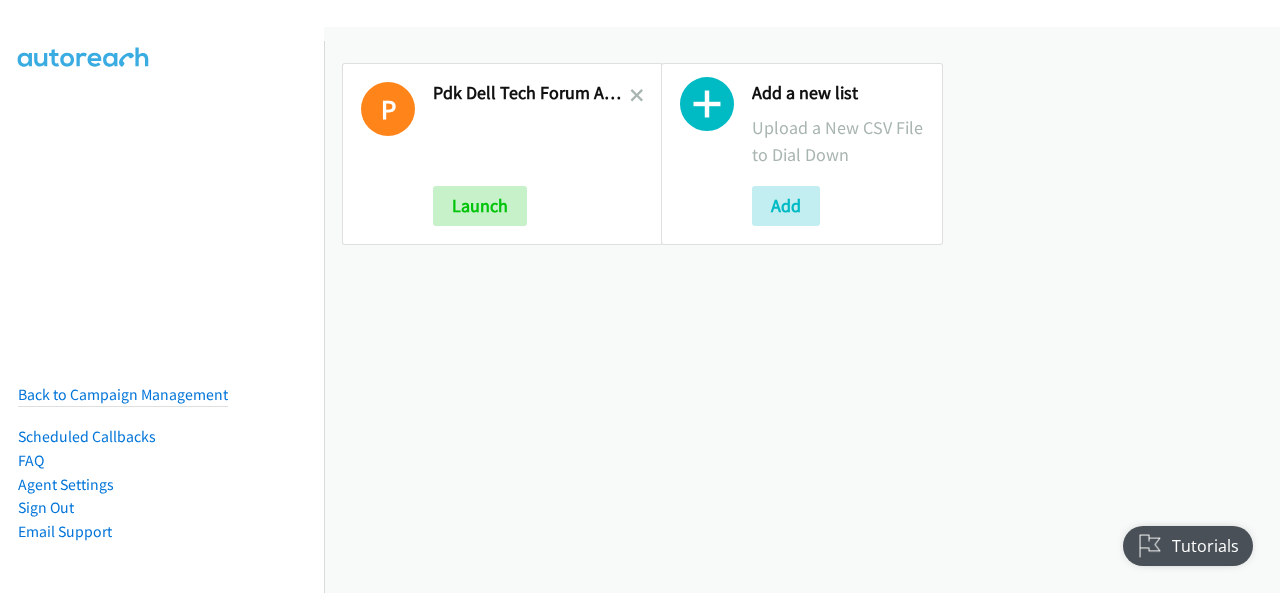scroll, scrollTop: 0, scrollLeft: 0, axis: both 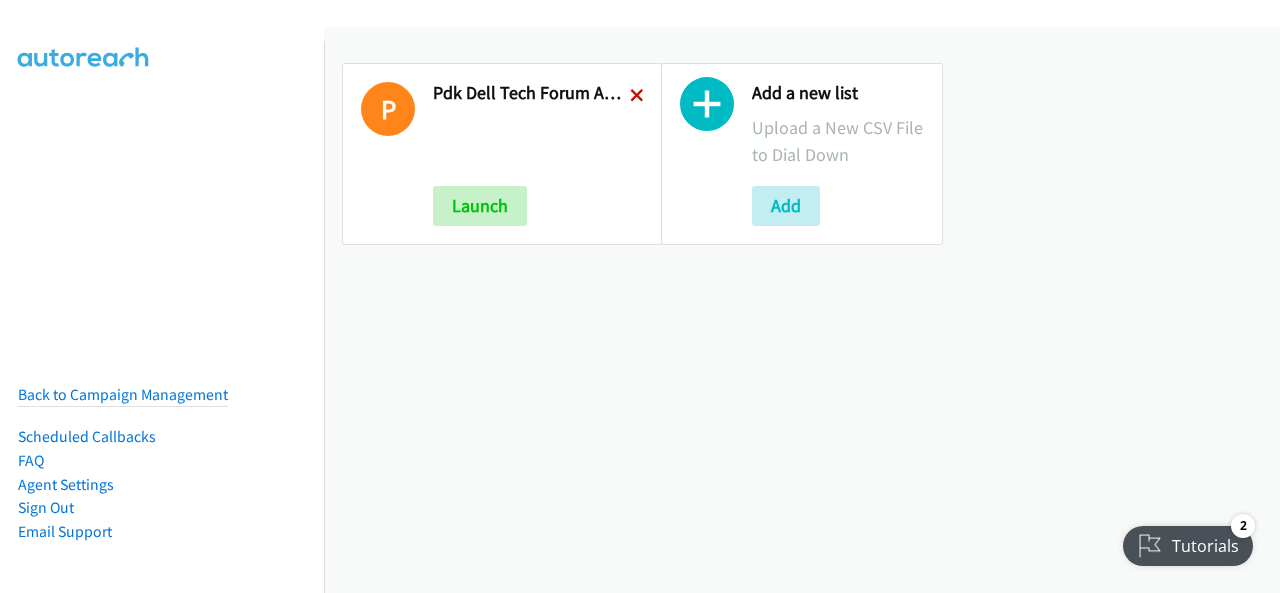 click on "Pdk Dell Tech Forum Anz Fy26 Q3 Melbourne In Person 12 August   K12" at bounding box center (531, 93) 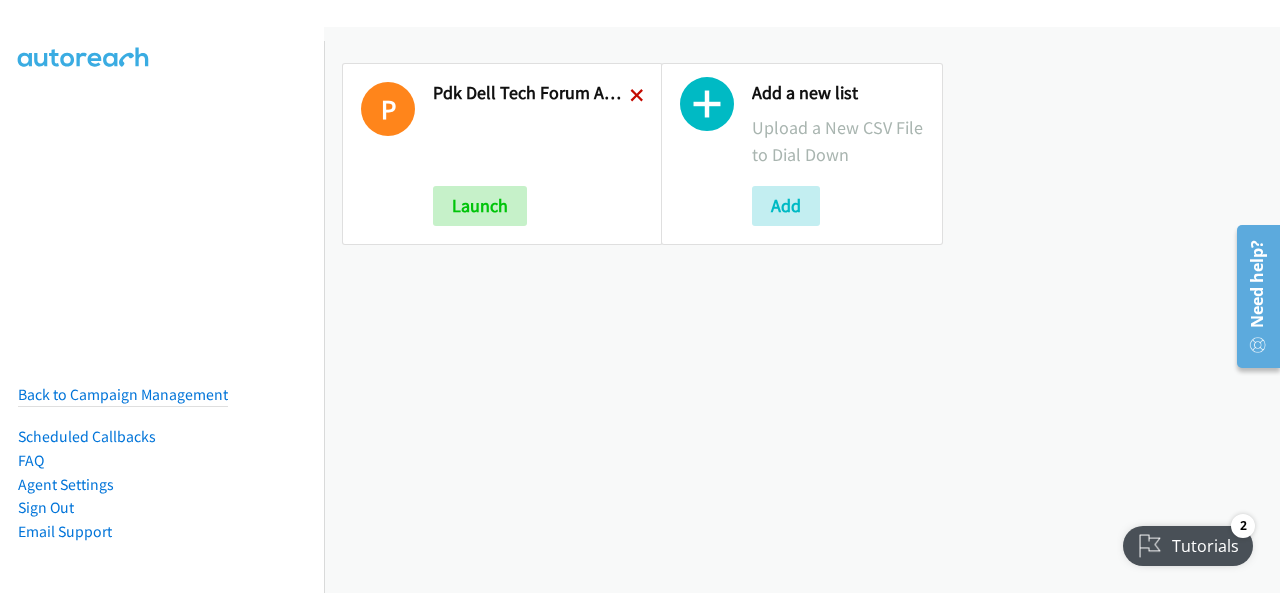 click at bounding box center (637, 97) 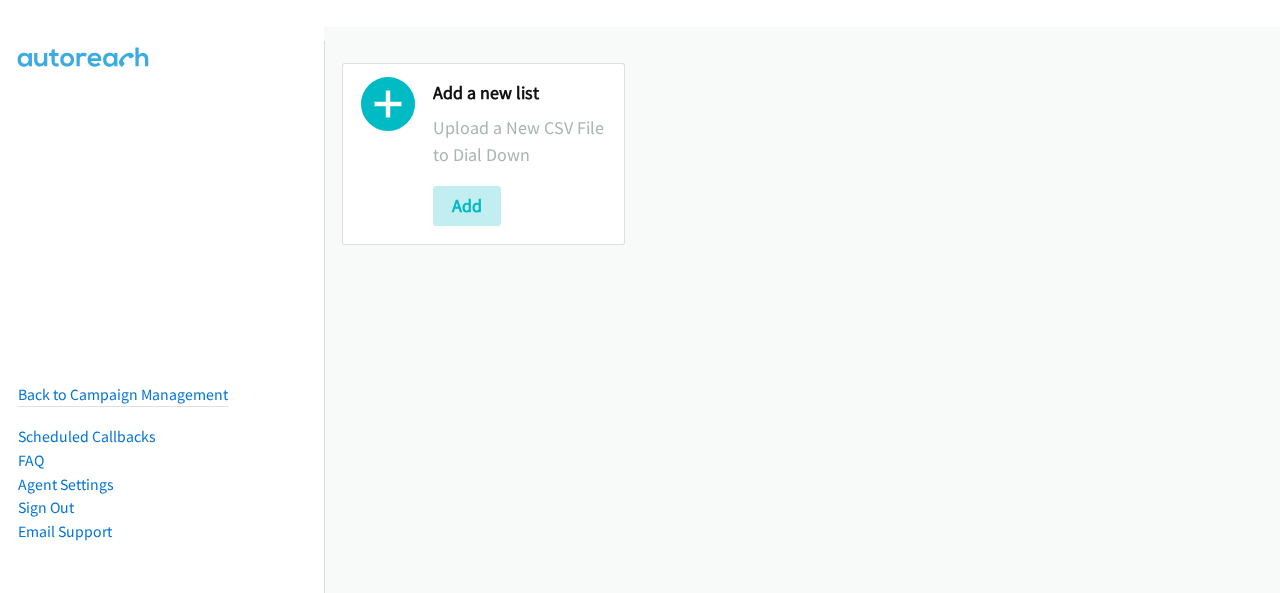 scroll, scrollTop: 0, scrollLeft: 0, axis: both 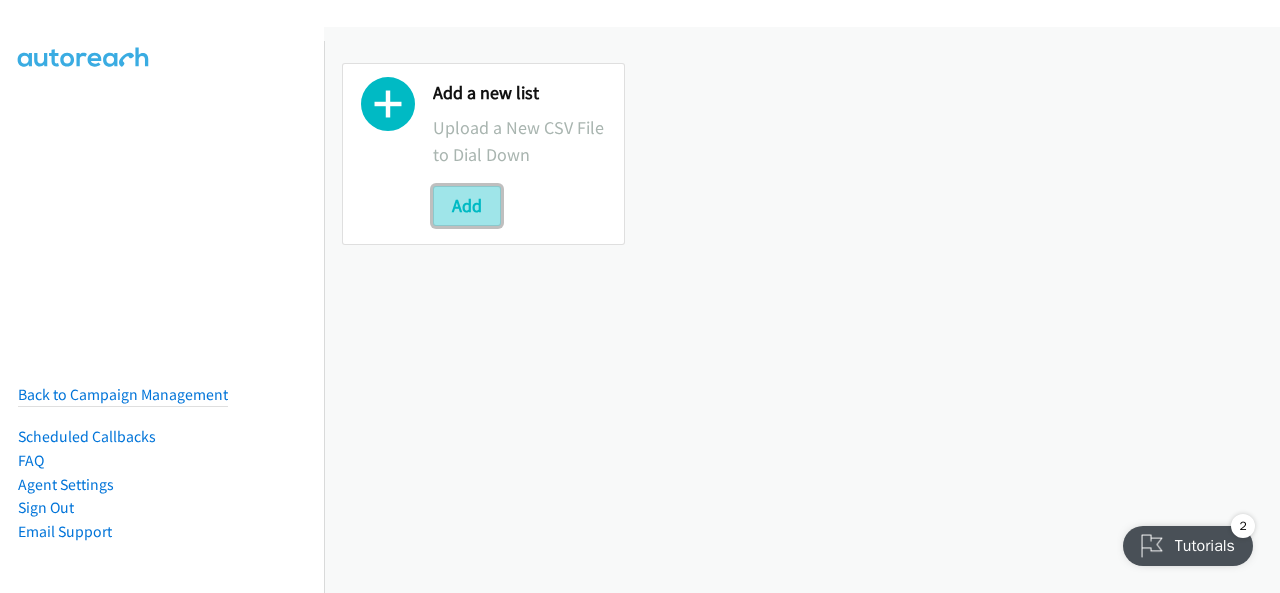 click on "Add" at bounding box center (467, 206) 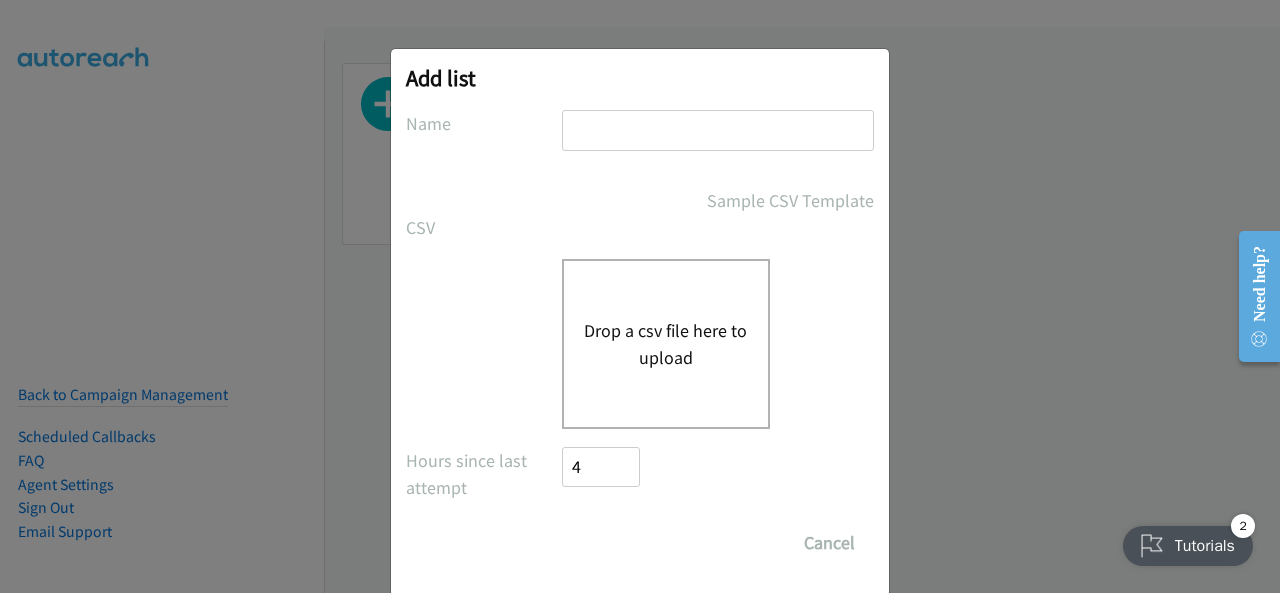 click at bounding box center (718, 130) 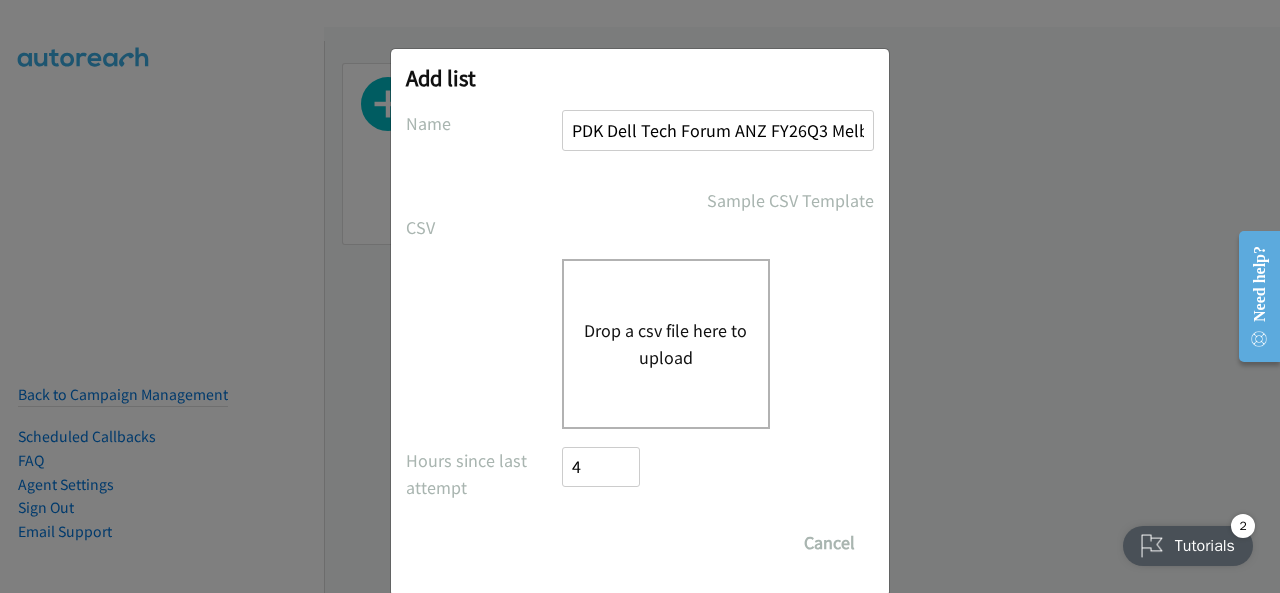 click on "Drop a csv file here to upload" at bounding box center (666, 344) 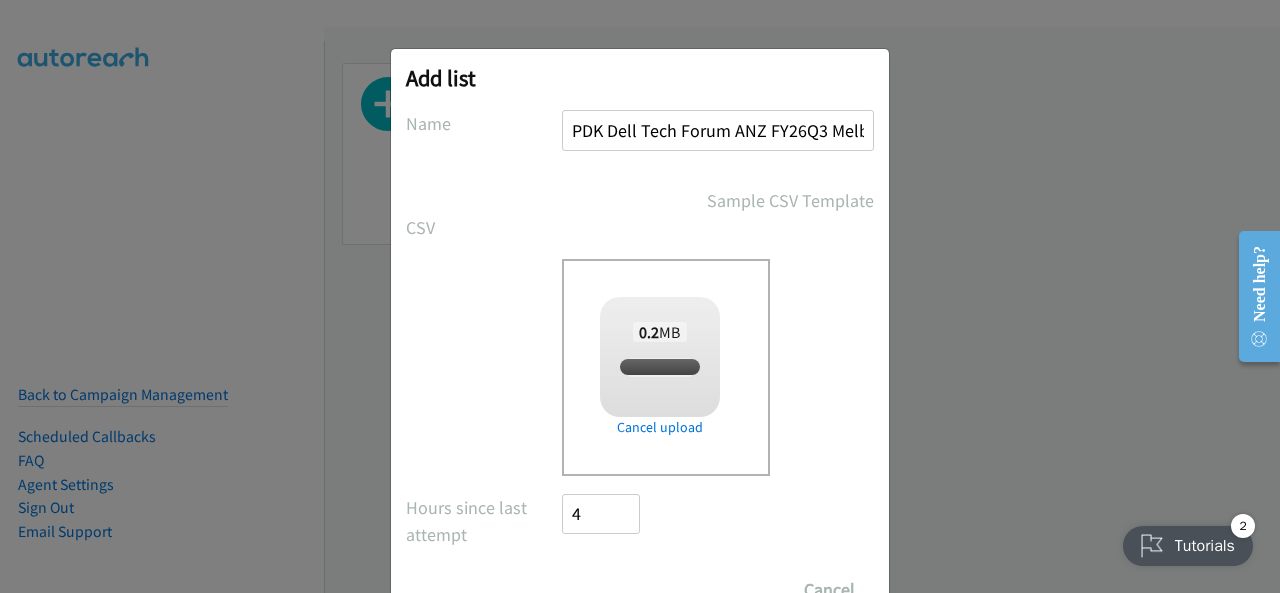 checkbox on "true" 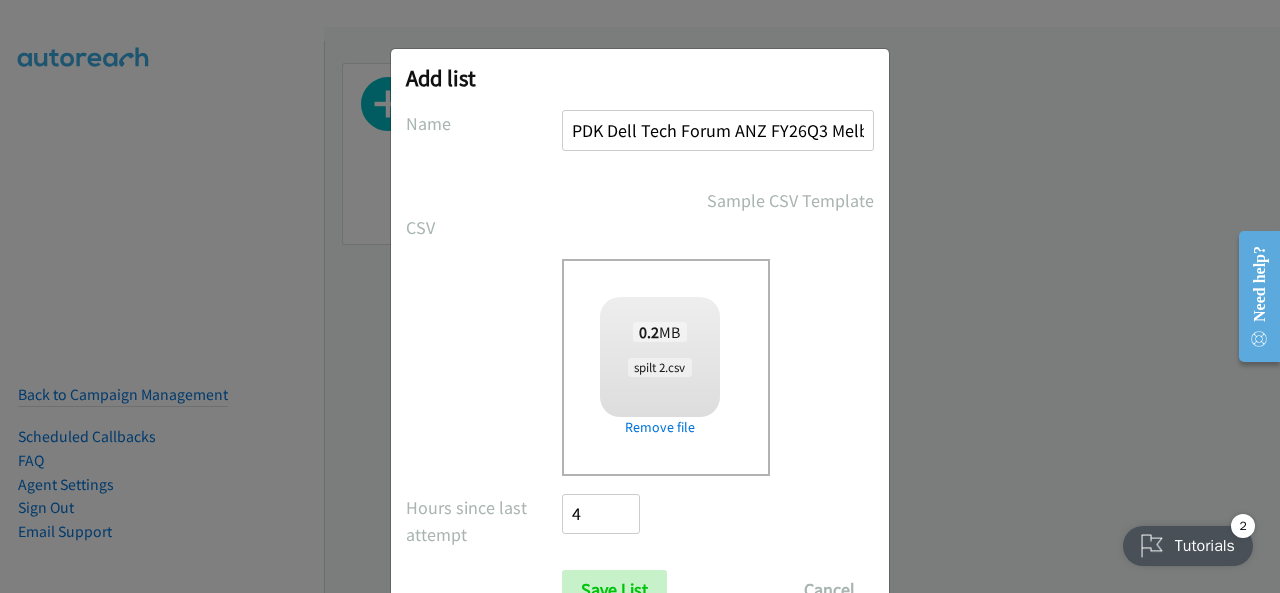 scroll, scrollTop: 80, scrollLeft: 0, axis: vertical 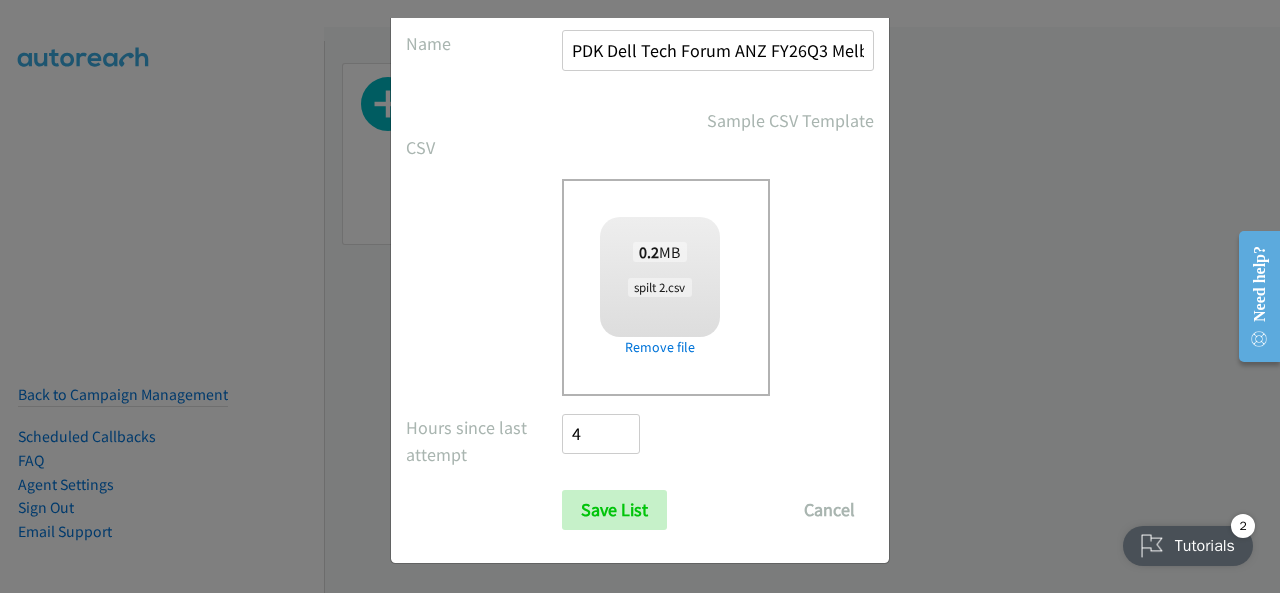 click on "No phone fields were returned for that Report or List View
Please upload a csv or excel file and try again
This Report doesn't contain an Id field. Please add an Id field to the Report and try again
This Report or List View is no longer available and/or you no longer have permissions to access this list. Please try again with a different list.
The selected report isn't one of the account owner's enabled salesforce objects
There was an error processing the uploading spreadsheet, please try again
Name
PDK Dell Tech Forum ANZ FY26Q3 Melbourne In-Person 12 August - K12
Sample CSV Template
CSV
Existing List
Add to List
New List
Drop a csv file here to upload            0.2  MB      spilt 2.csv                         Check                                               Error                                                    Remove file
All Phones" at bounding box center (640, 280) 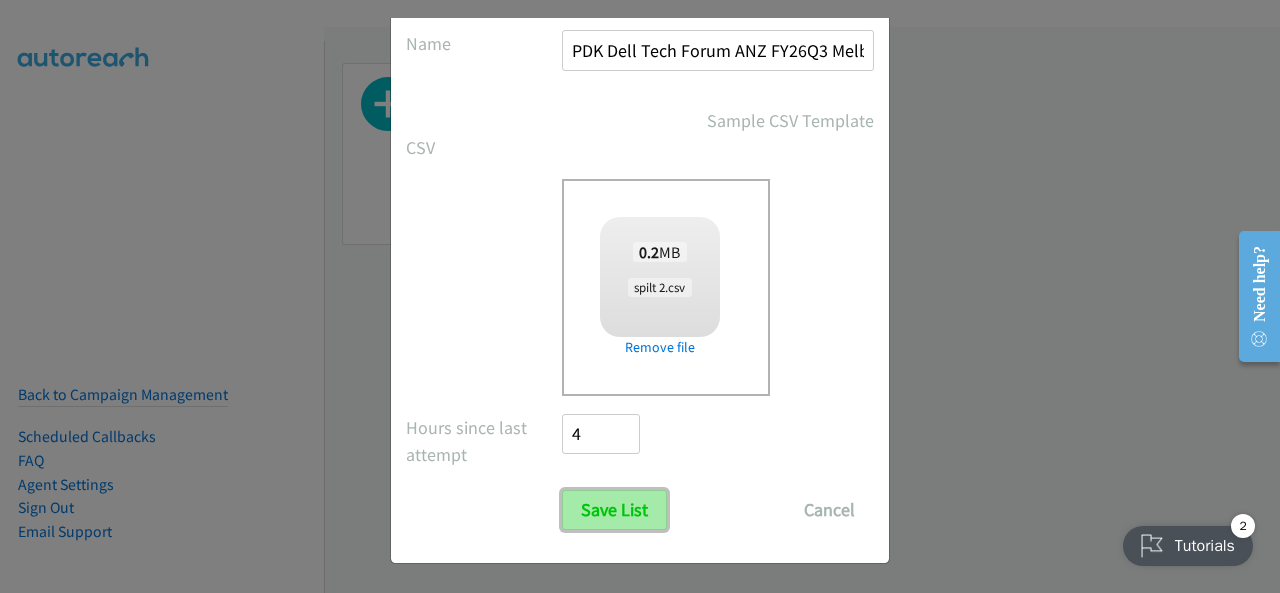 click on "Save List" at bounding box center (614, 510) 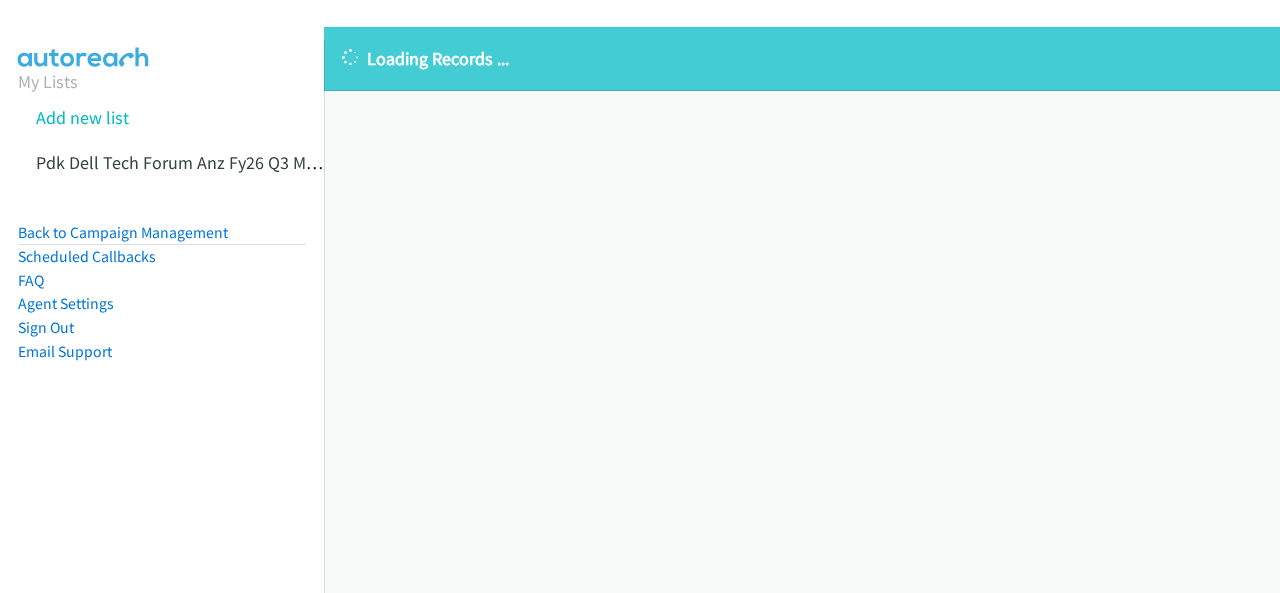 scroll, scrollTop: 0, scrollLeft: 0, axis: both 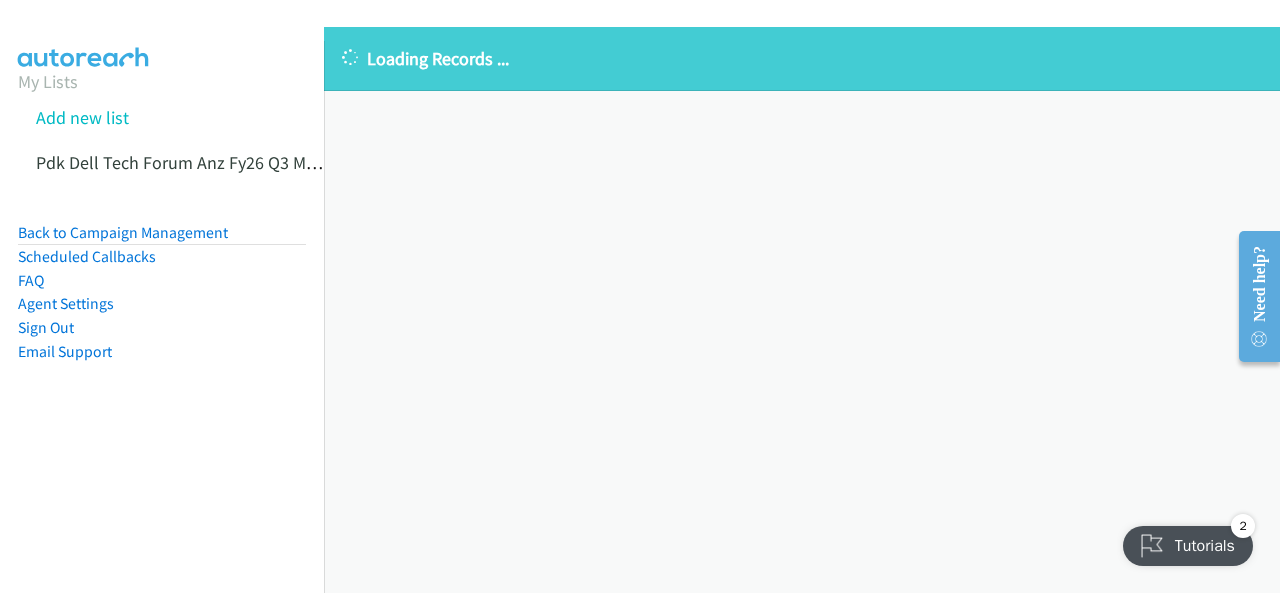 drag, startPoint x: 578, startPoint y: 410, endPoint x: 554, endPoint y: 429, distance: 30.610456 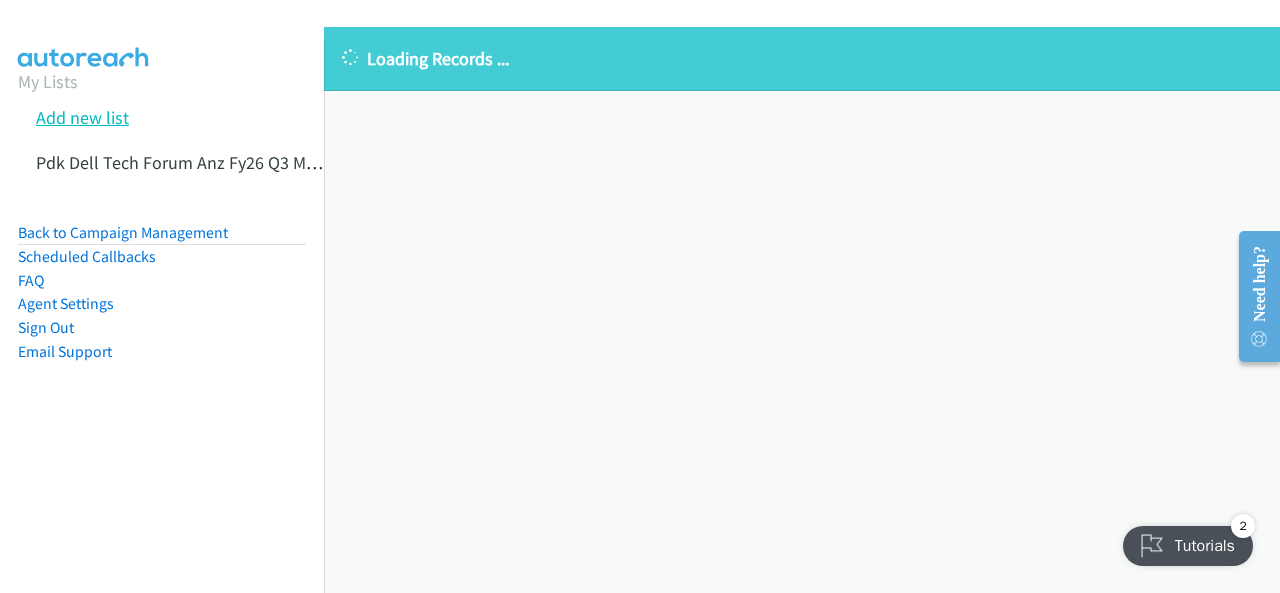 click on "Add new list" at bounding box center (82, 117) 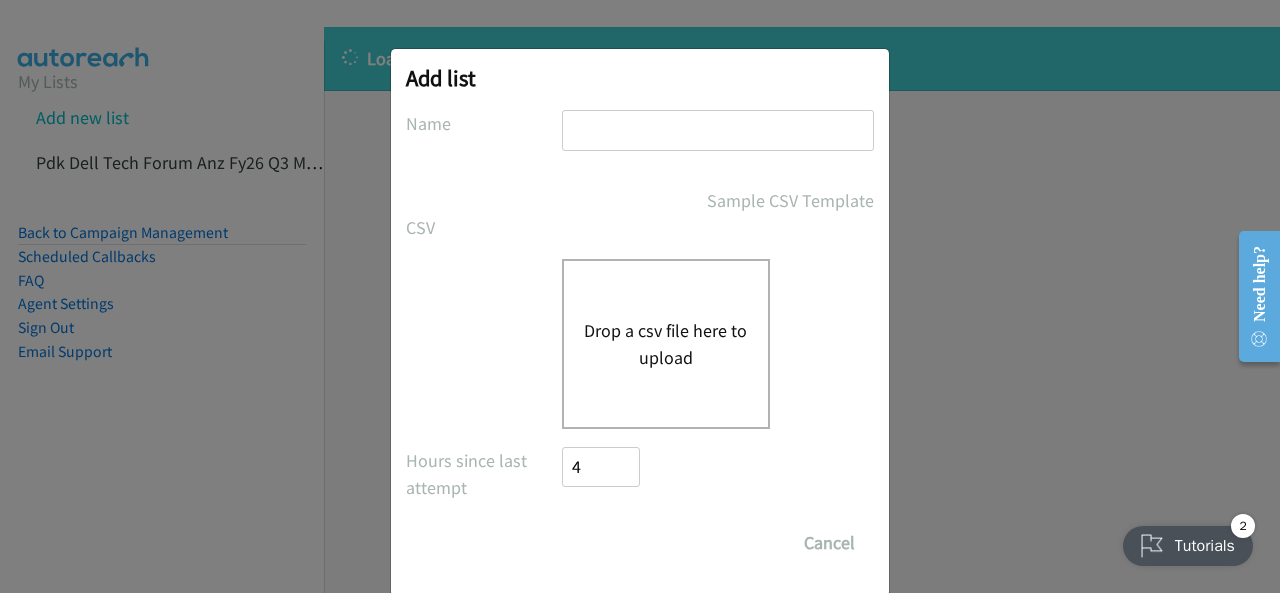 drag, startPoint x: 1119, startPoint y: 358, endPoint x: 980, endPoint y: 429, distance: 156.08331 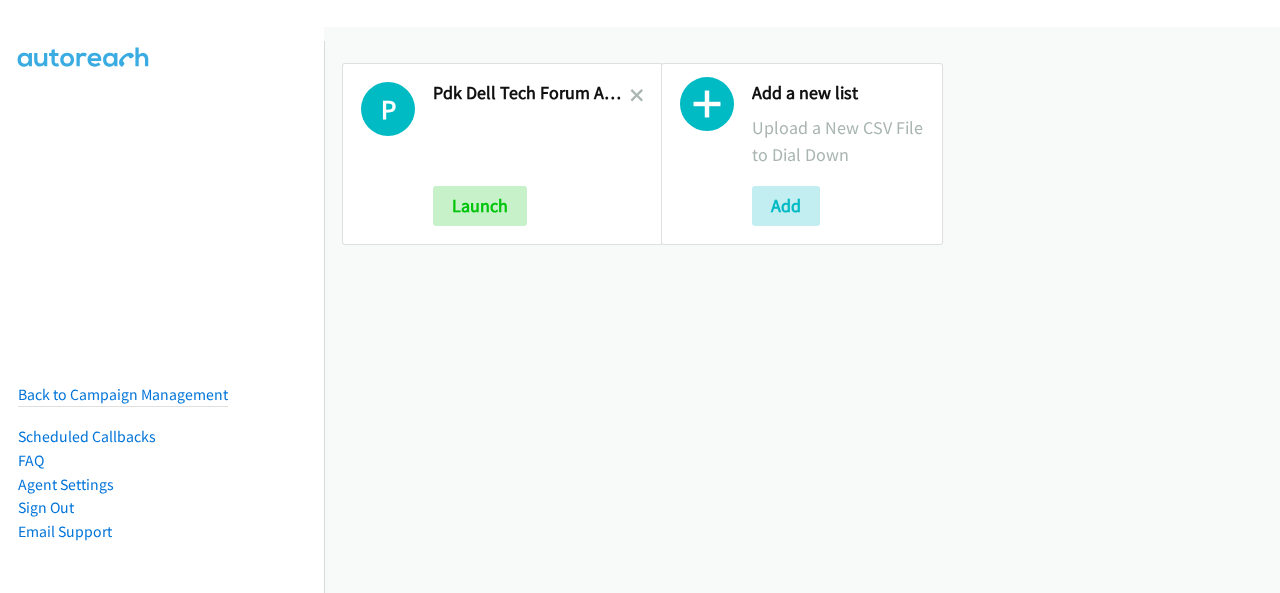 scroll, scrollTop: 0, scrollLeft: 0, axis: both 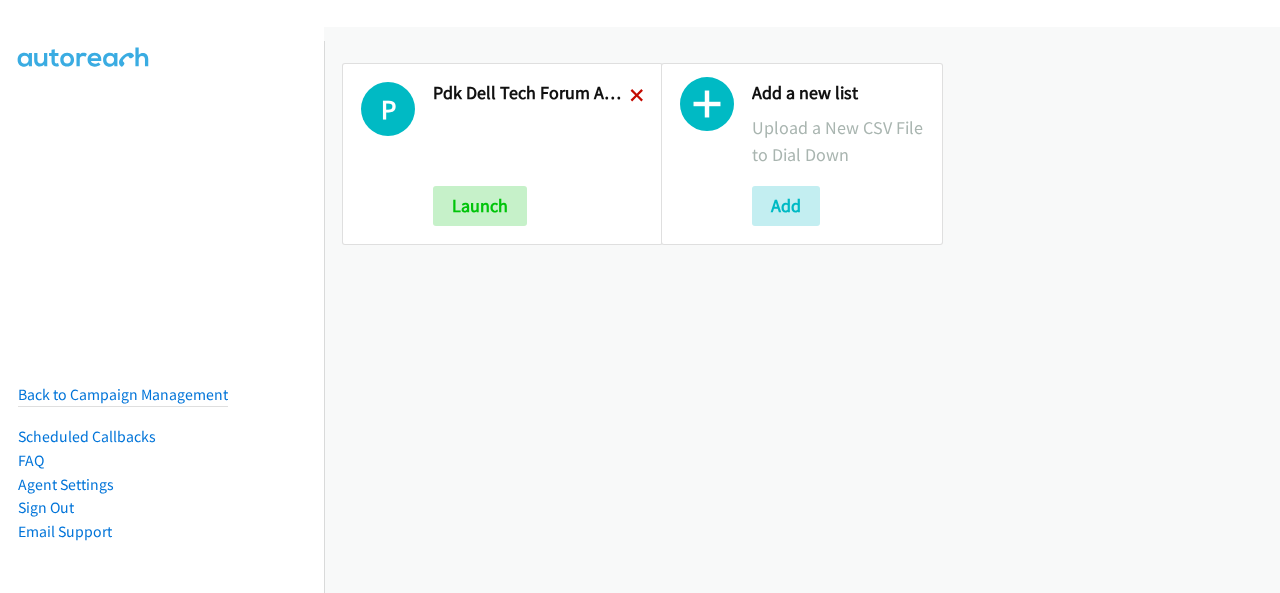 click at bounding box center (637, 97) 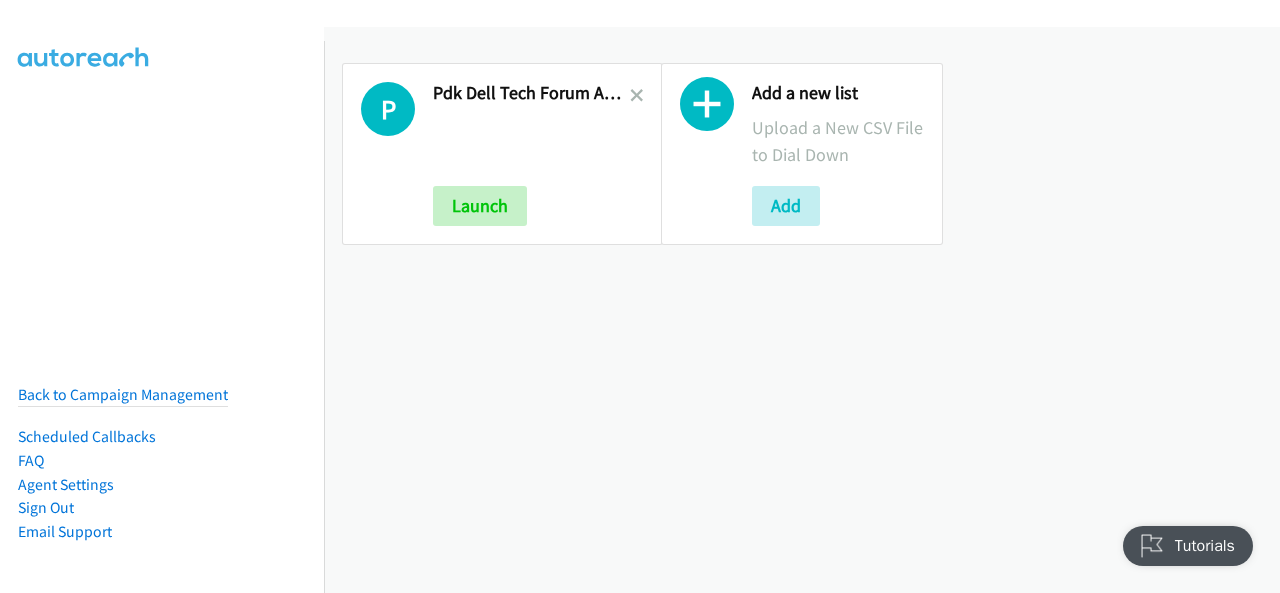 scroll, scrollTop: 0, scrollLeft: 0, axis: both 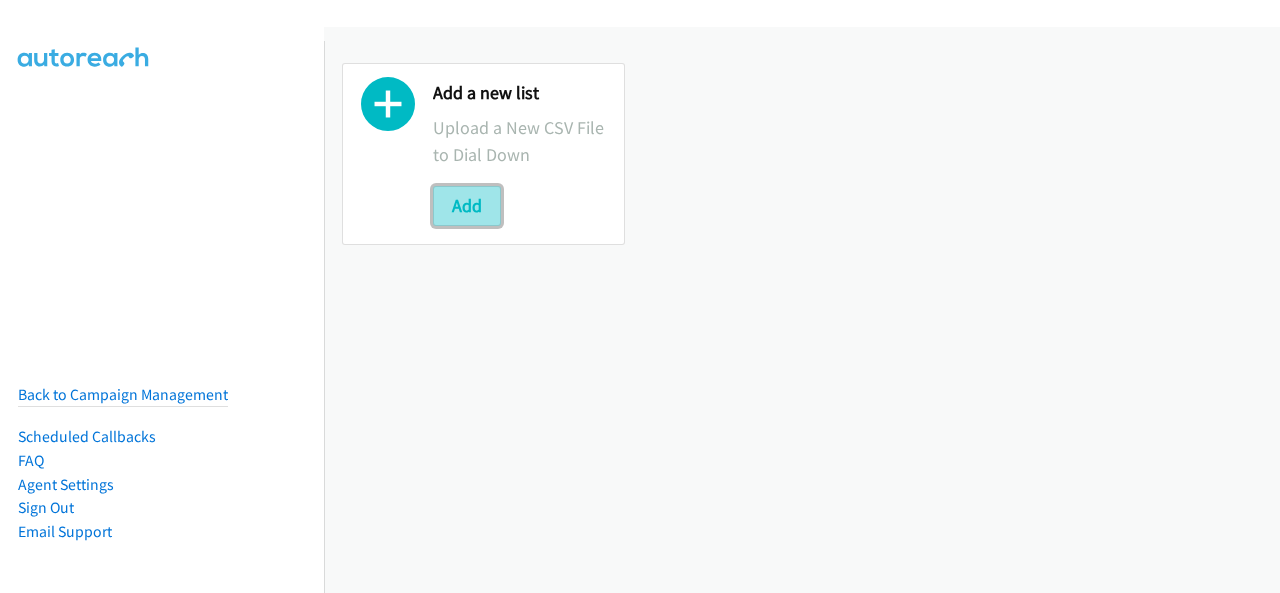 click on "Add" at bounding box center [467, 206] 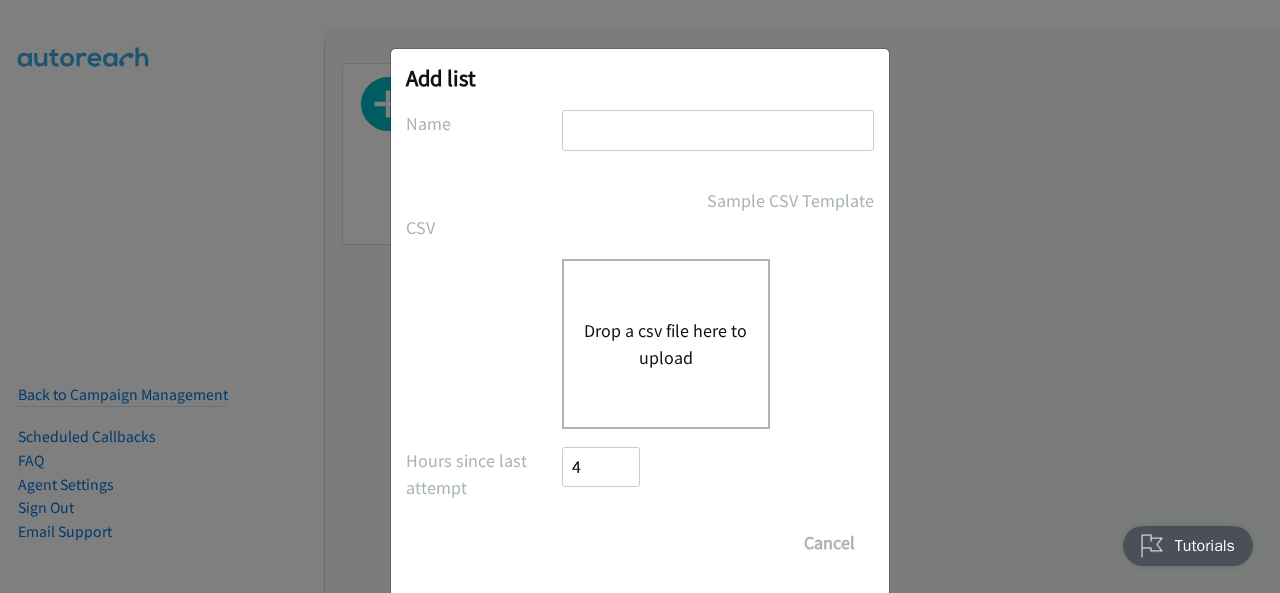 scroll, scrollTop: 0, scrollLeft: 0, axis: both 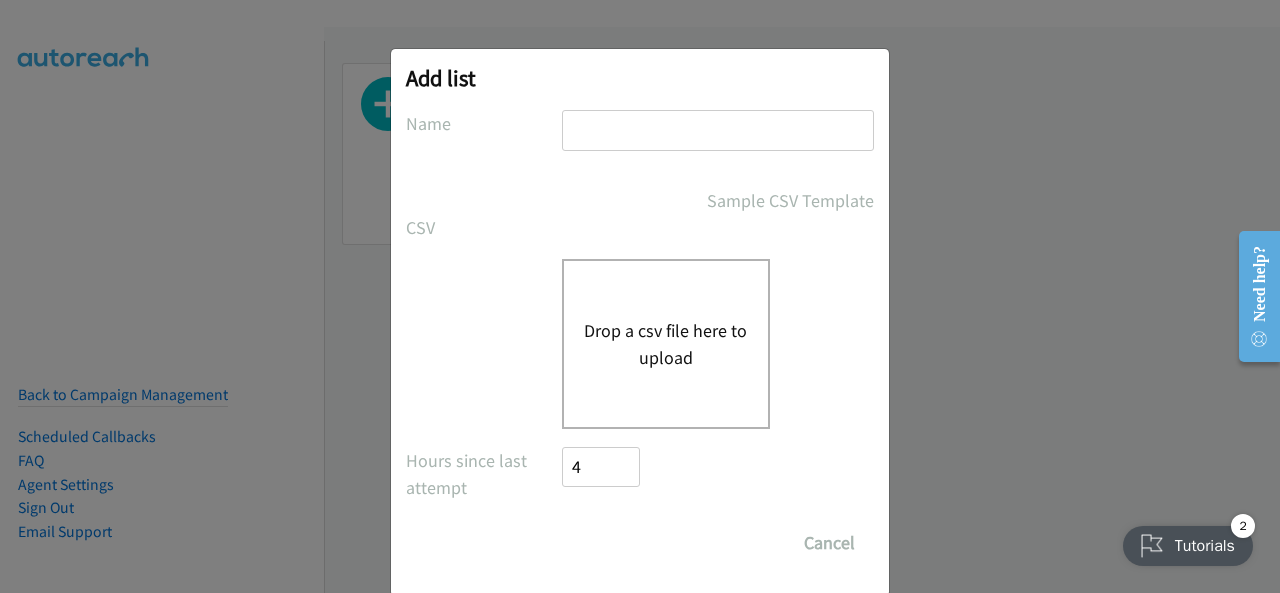 type on "PDK Dell Tech Forum ANZ FY26Q3 Melbourne In-Person 12 August - K12" 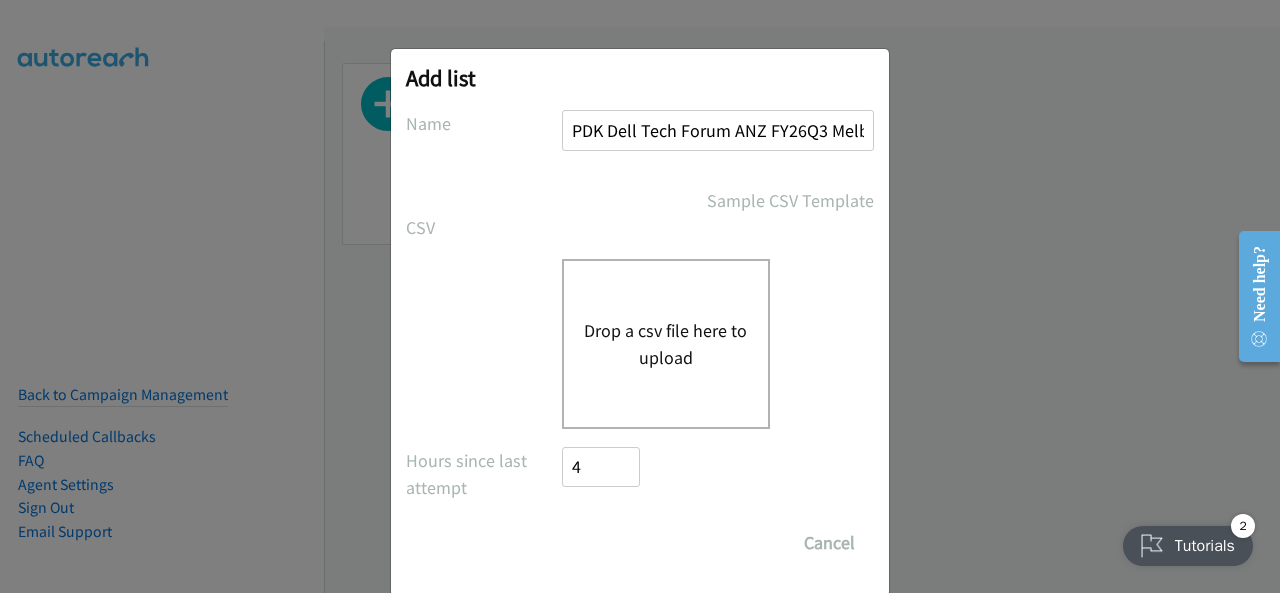 click on "Drop a csv file here to upload" at bounding box center [666, 344] 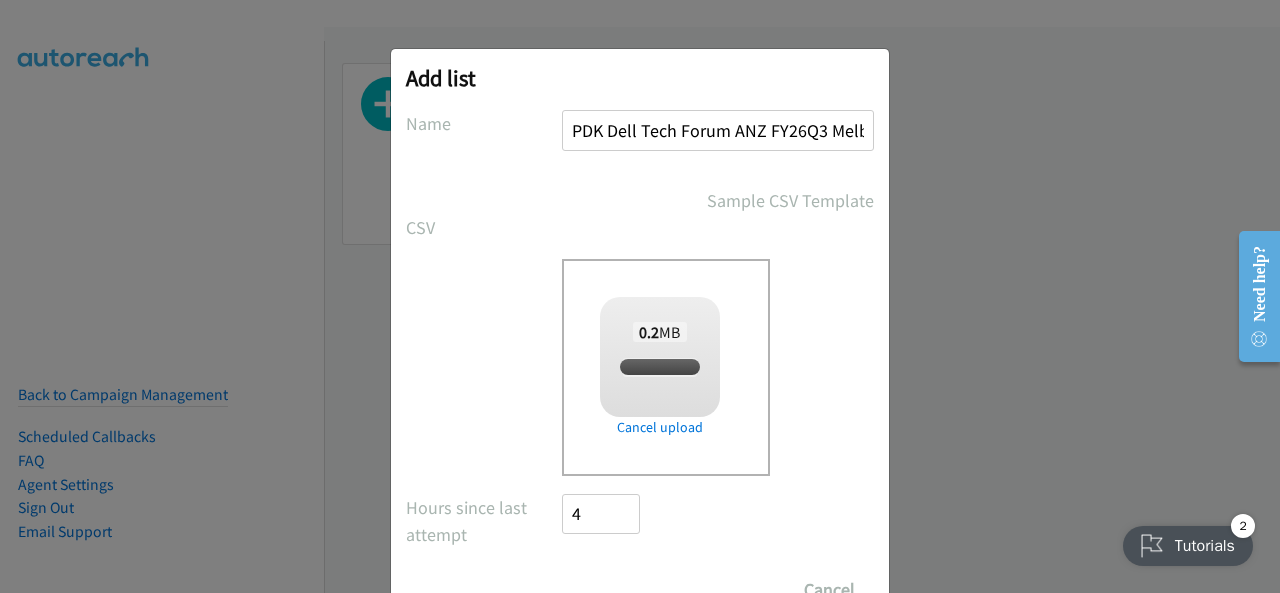 checkbox on "true" 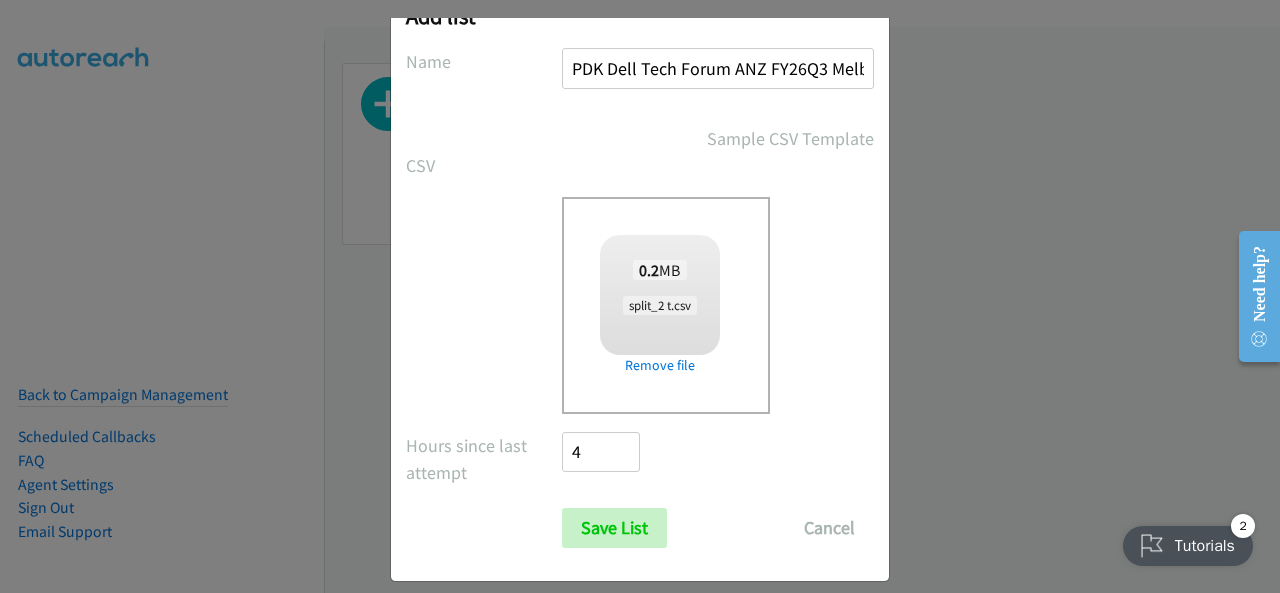 scroll, scrollTop: 80, scrollLeft: 0, axis: vertical 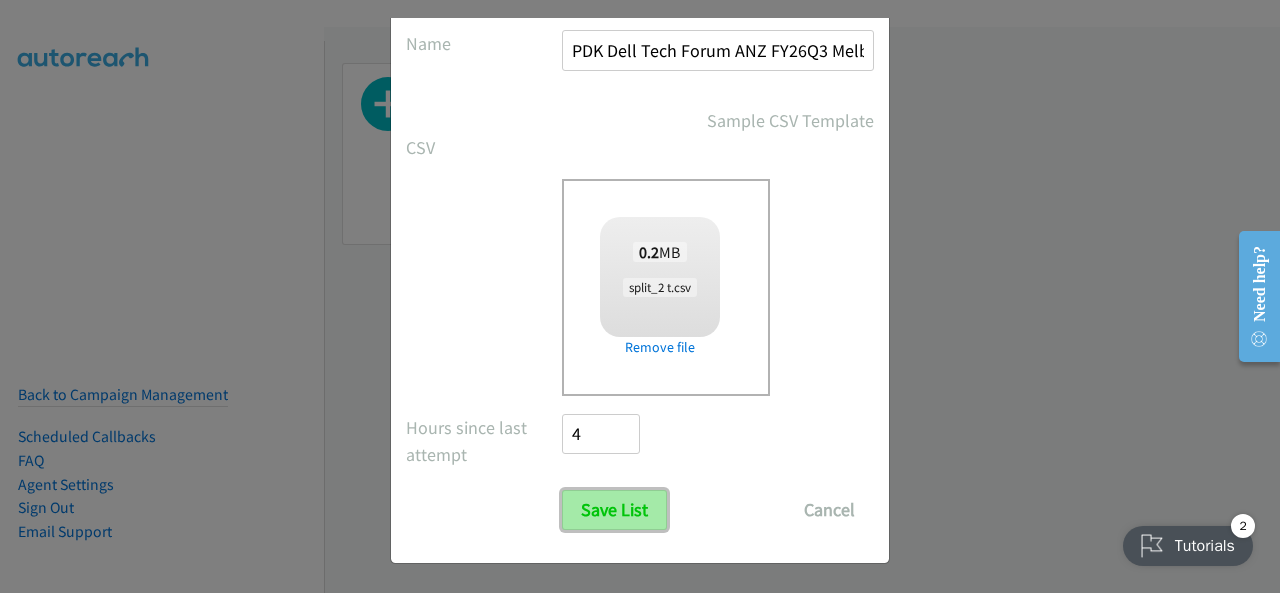 click on "Save List" at bounding box center (614, 510) 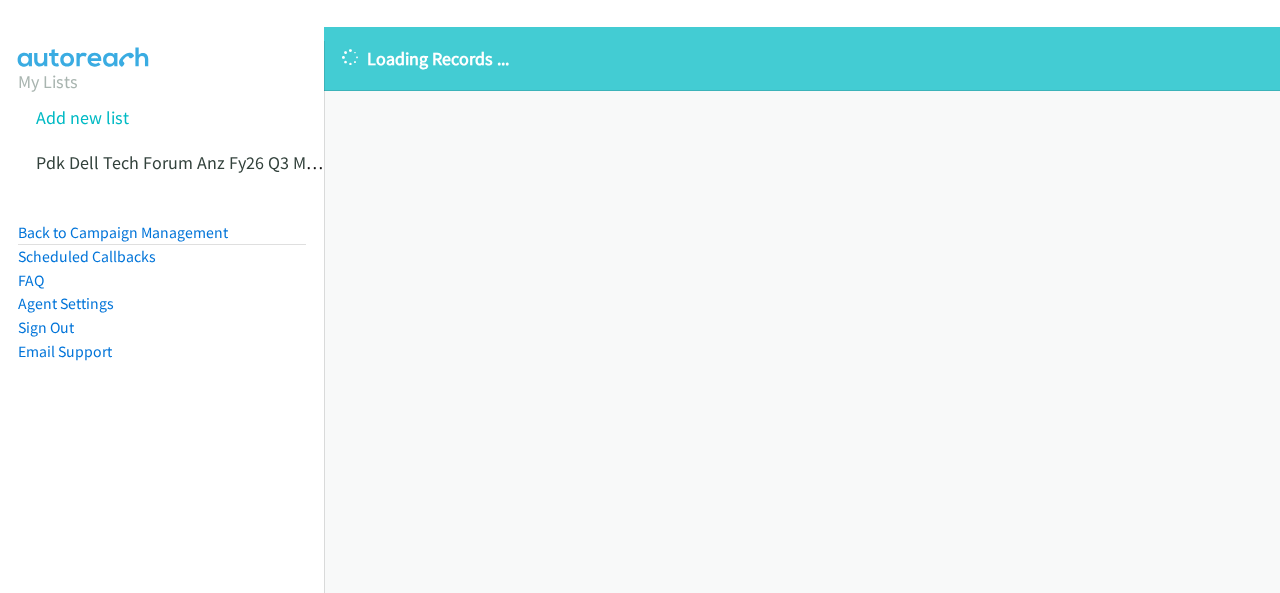 scroll, scrollTop: 0, scrollLeft: 0, axis: both 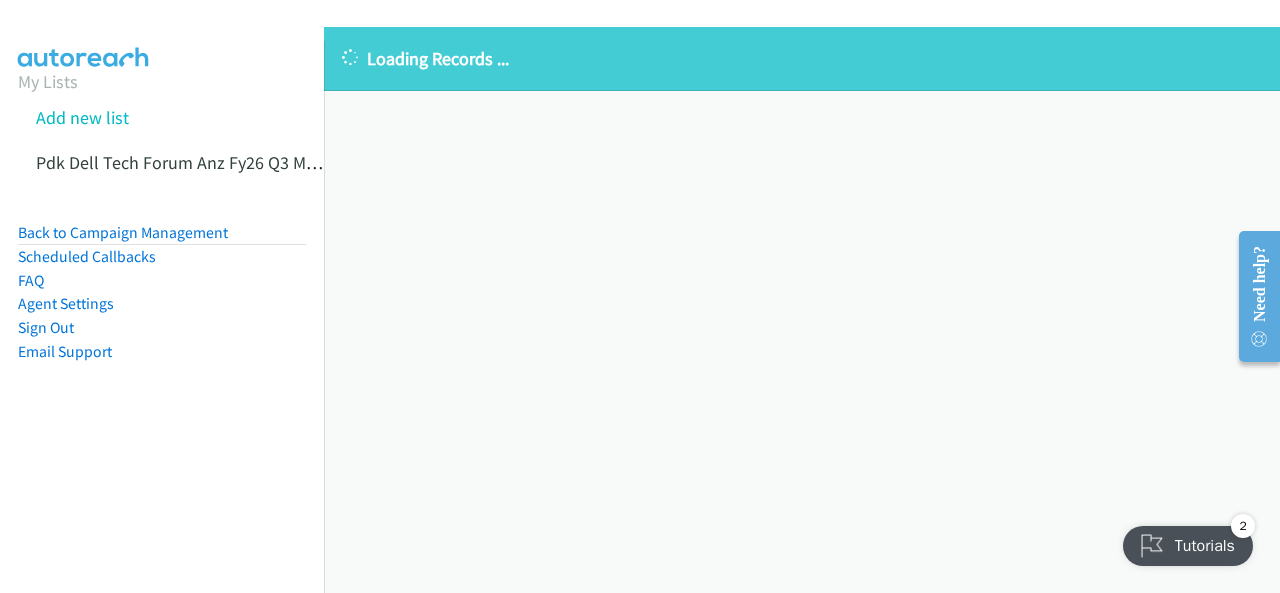click on "Loading Records ...
Sorry, something went wrong please try again." at bounding box center (802, 310) 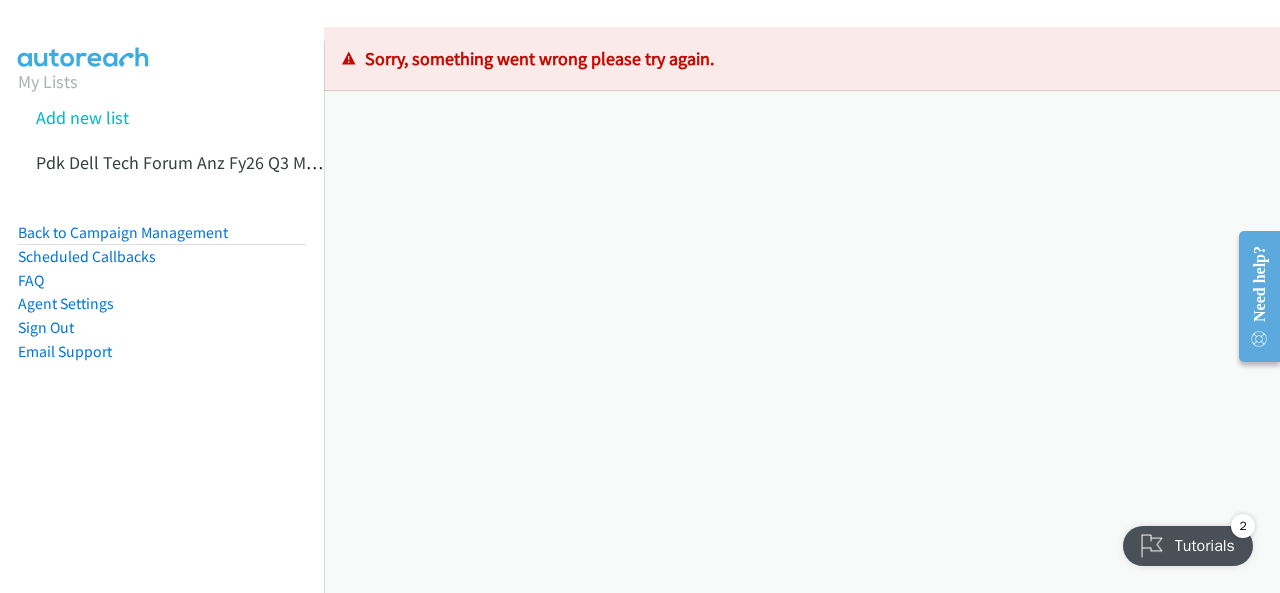 click on "Loading Records ...
Sorry, something went wrong please try again." at bounding box center (802, 310) 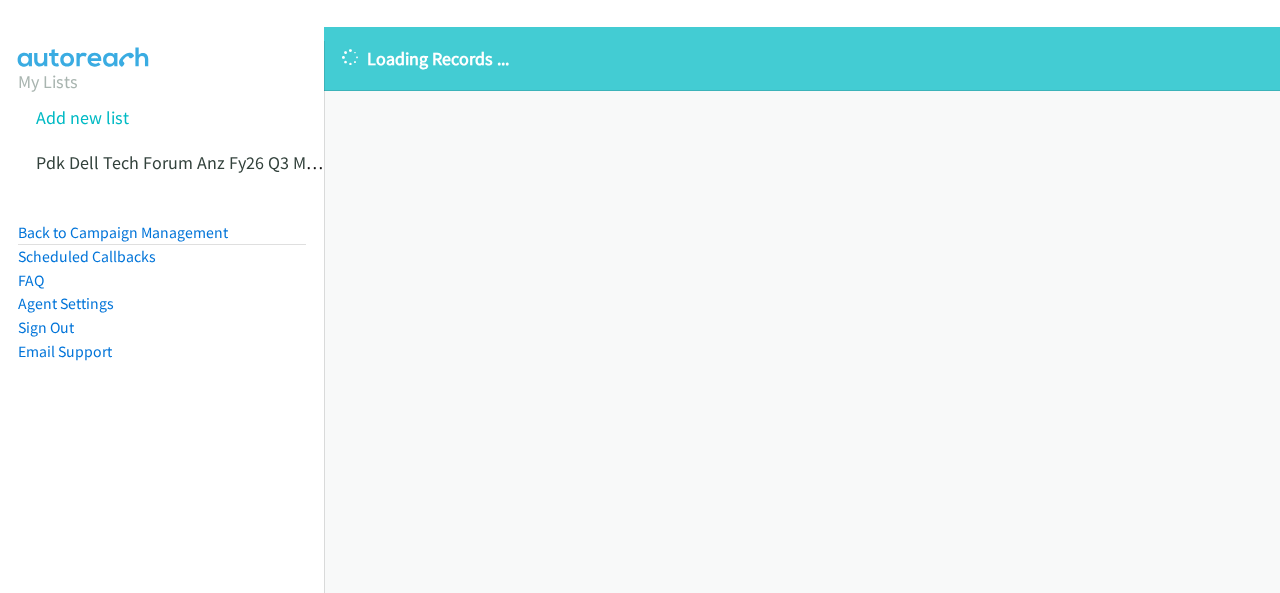 scroll, scrollTop: 0, scrollLeft: 0, axis: both 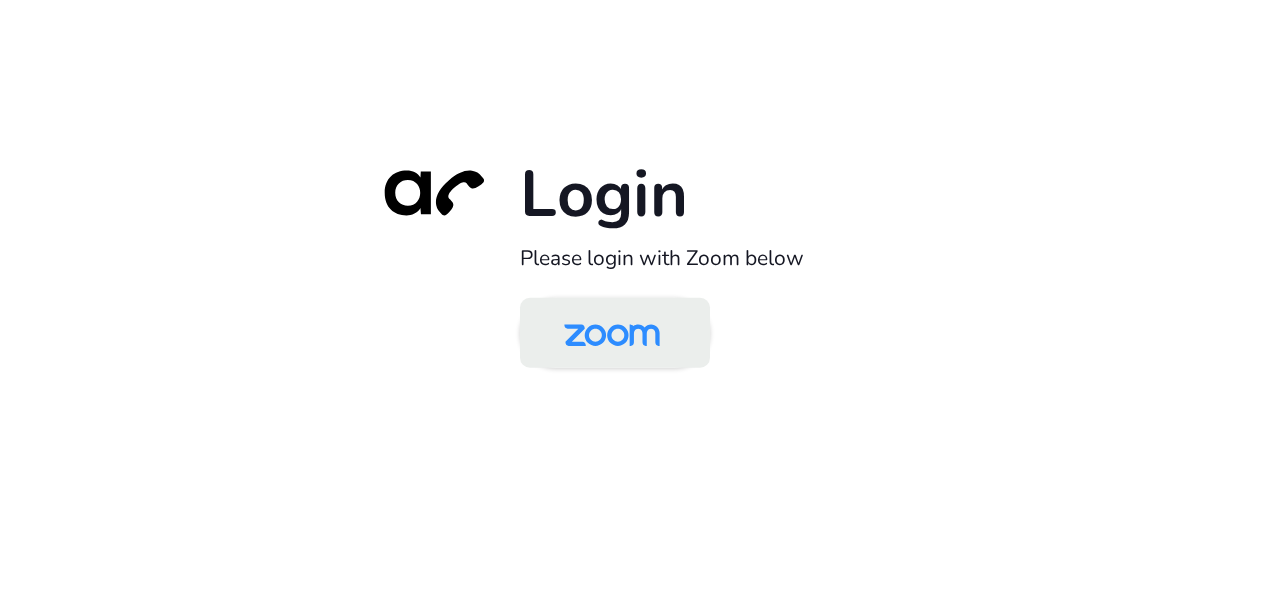 click at bounding box center (612, 334) 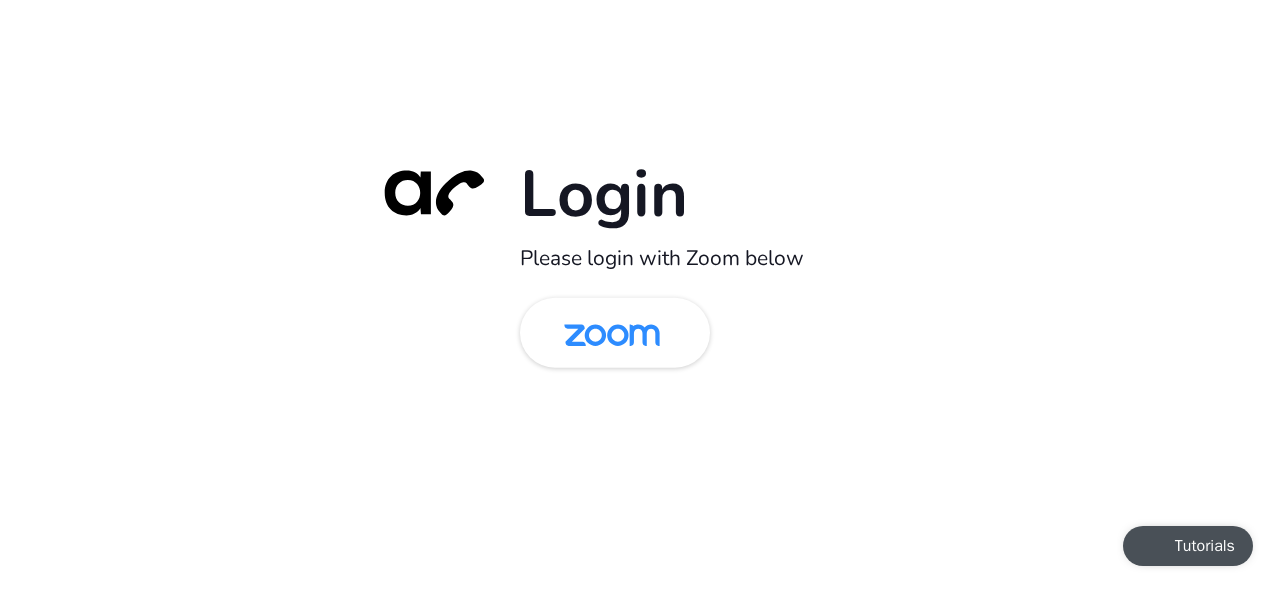 scroll, scrollTop: 0, scrollLeft: 0, axis: both 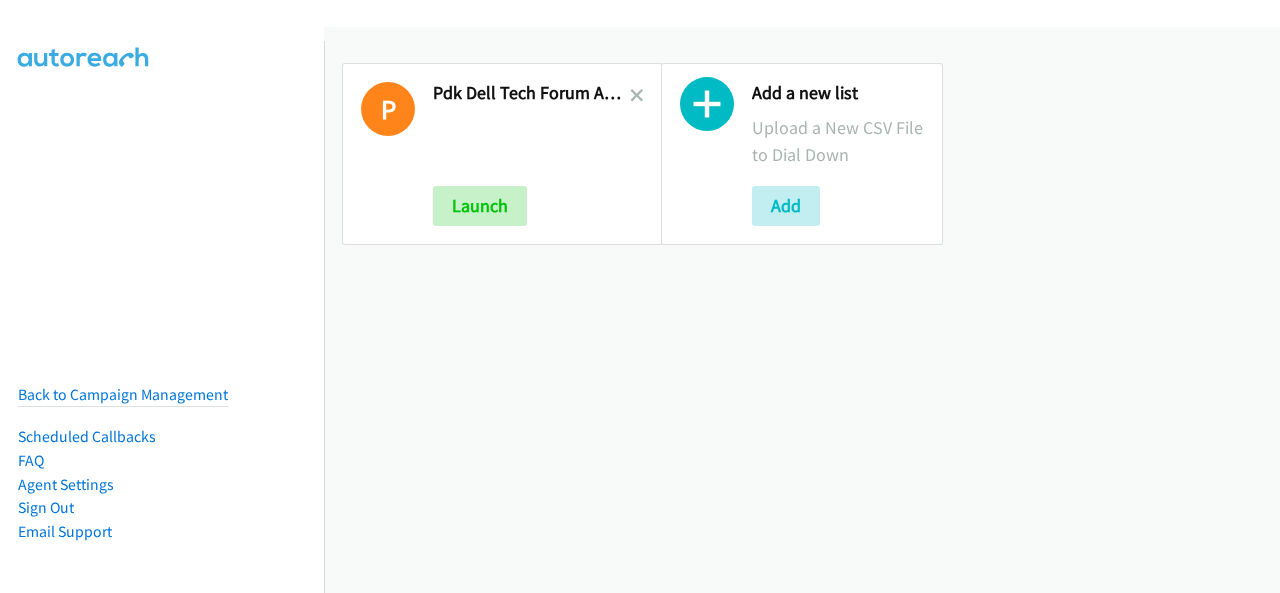 click at bounding box center [637, 97] 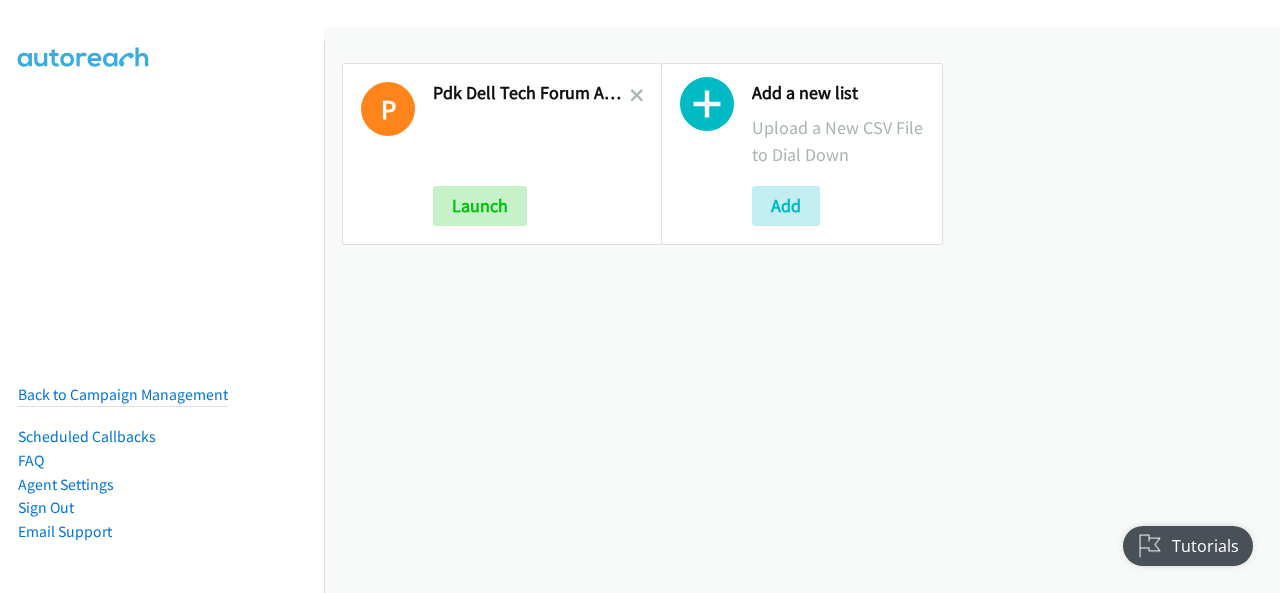 scroll, scrollTop: 0, scrollLeft: 0, axis: both 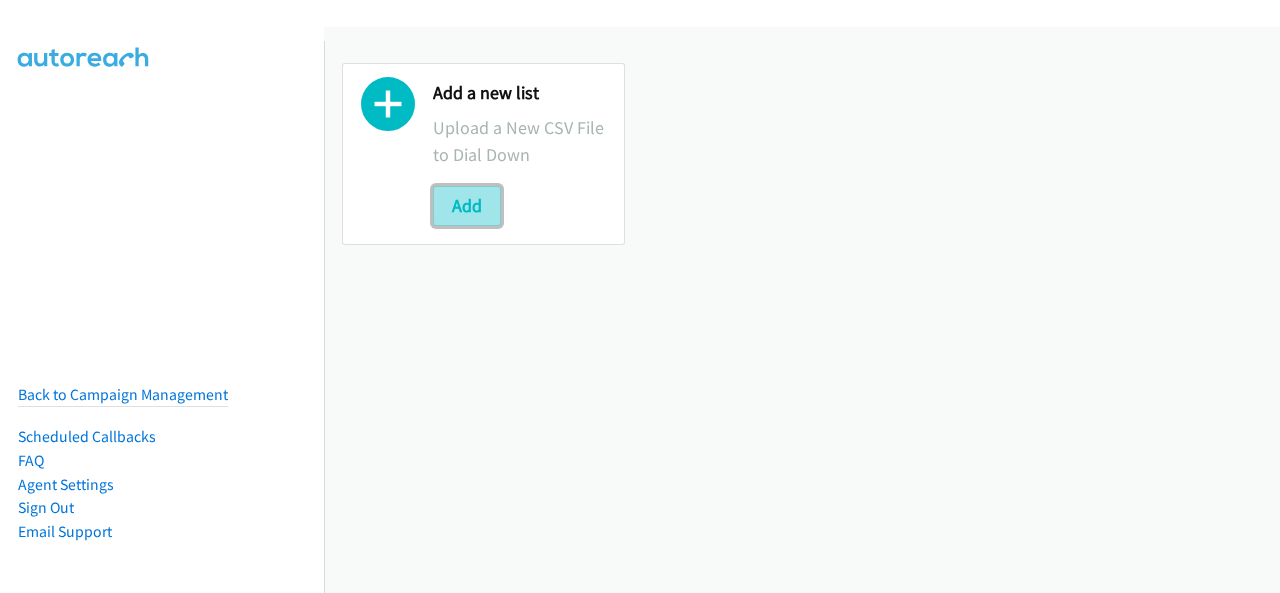 click on "Add" at bounding box center [467, 206] 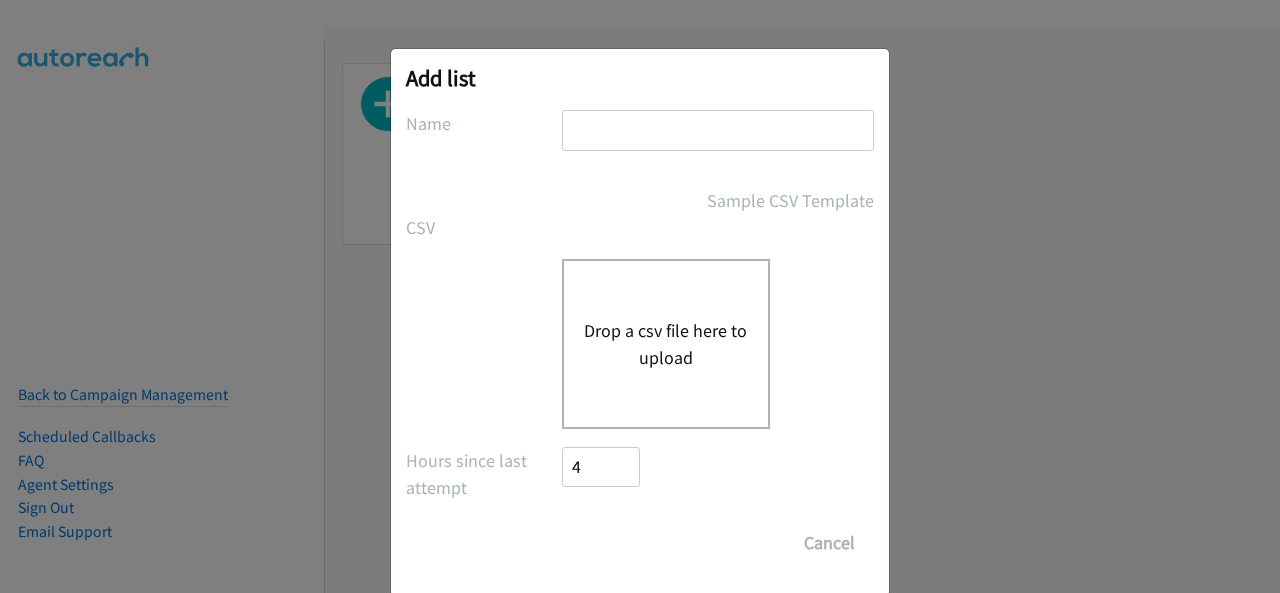 click at bounding box center [718, 130] 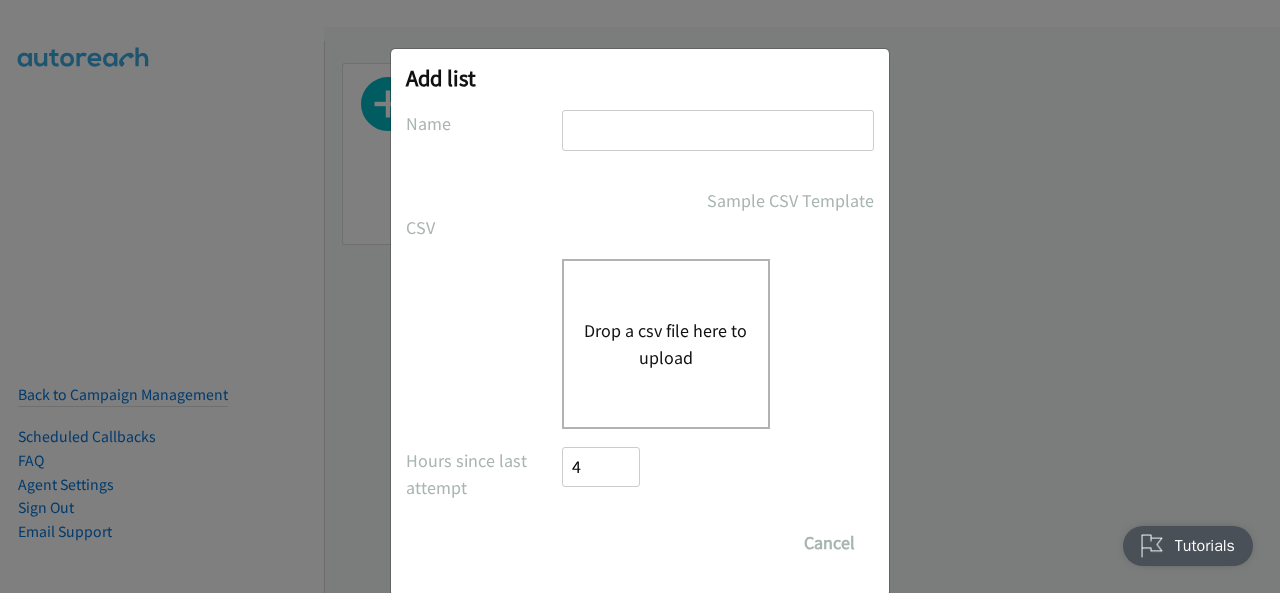 scroll, scrollTop: 0, scrollLeft: 0, axis: both 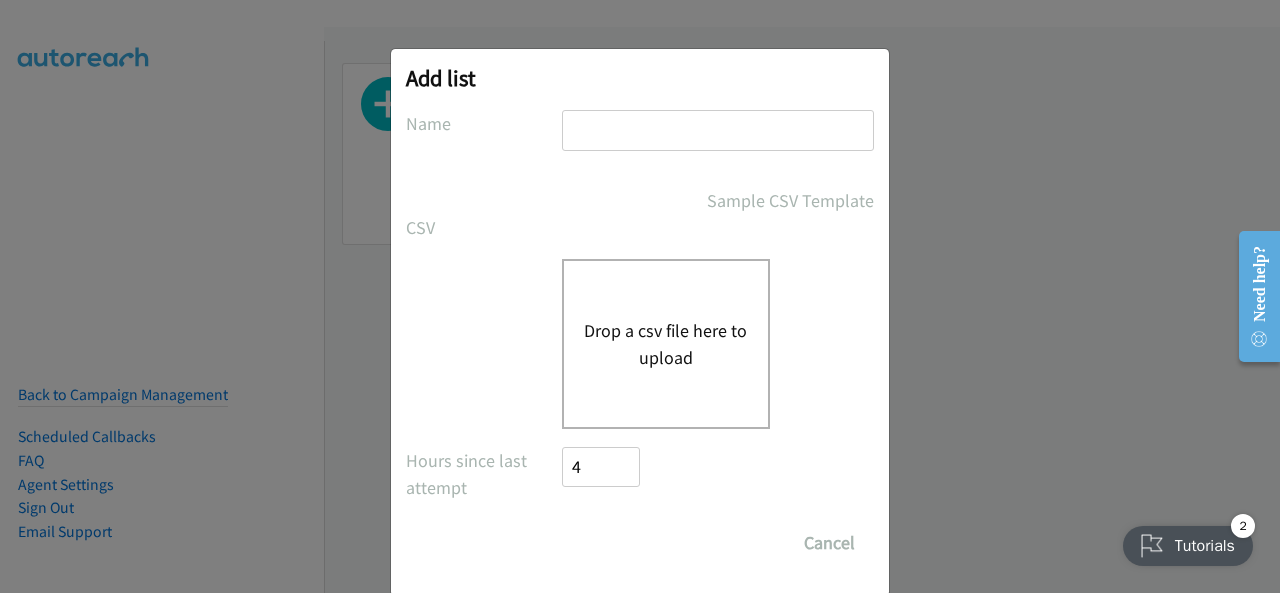 type on "PDK Dell Tech Forum ANZ FY26Q3 Melbourne In-Person 12 August - K12" 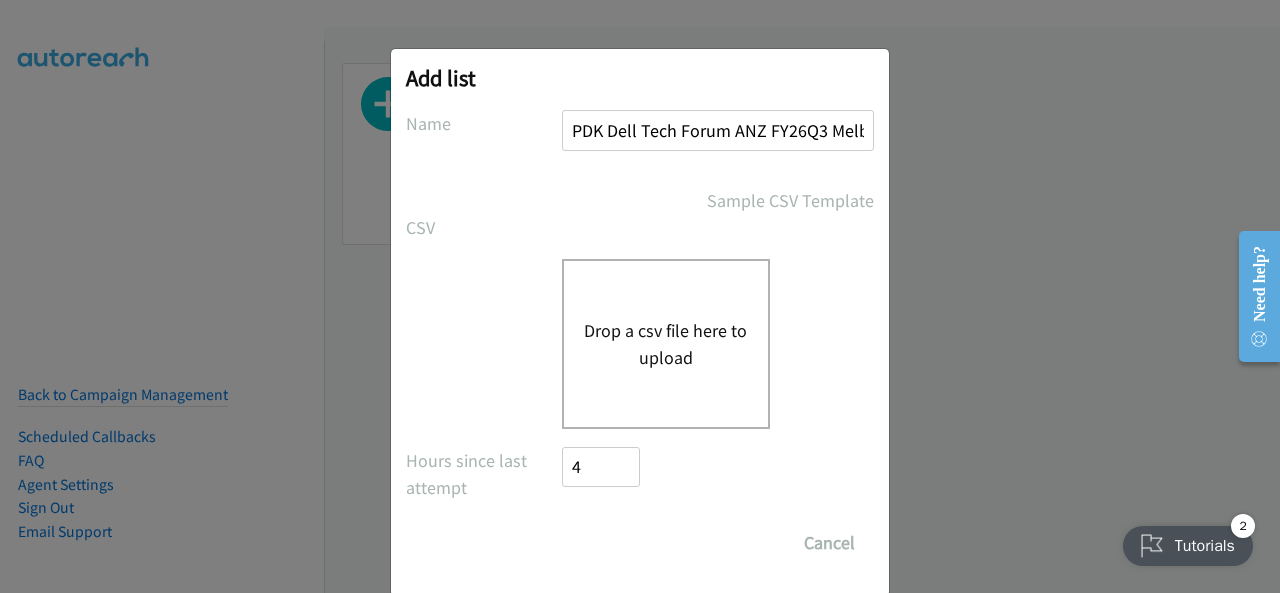 click on "Drop a csv file here to upload" at bounding box center [666, 344] 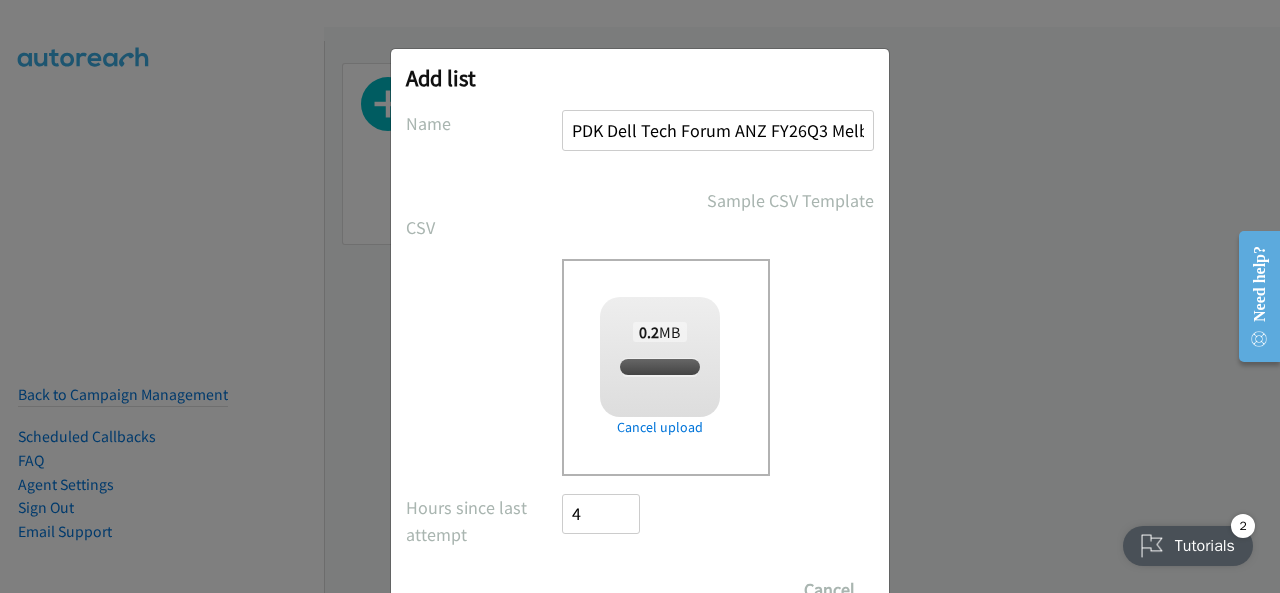 checkbox on "true" 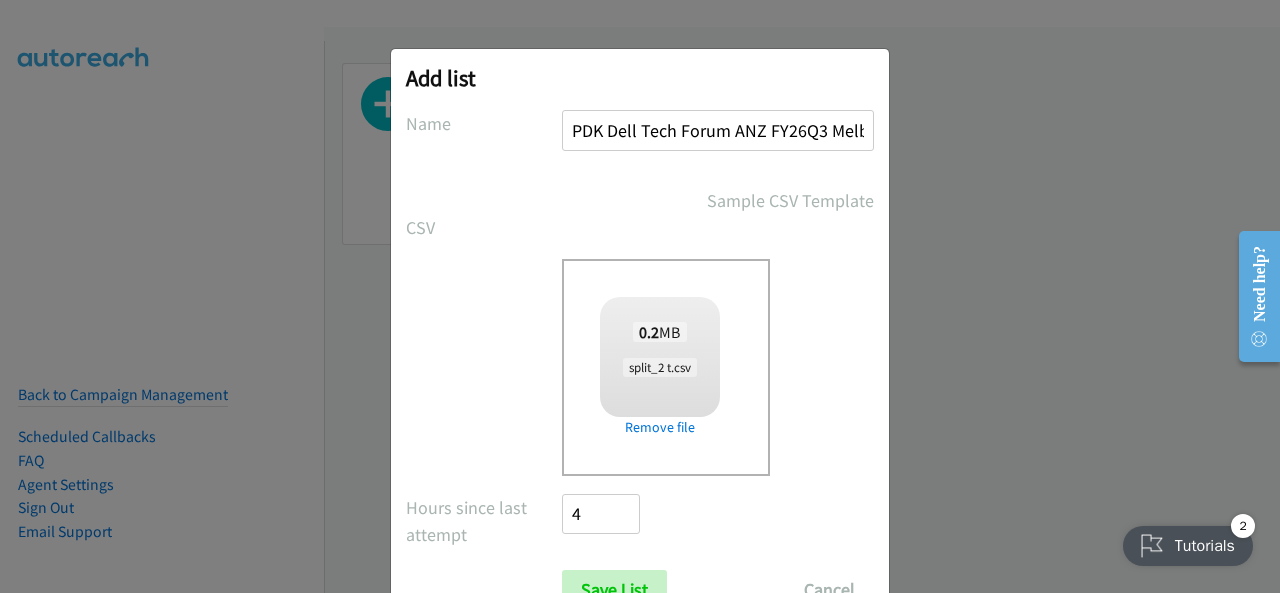 scroll, scrollTop: 80, scrollLeft: 0, axis: vertical 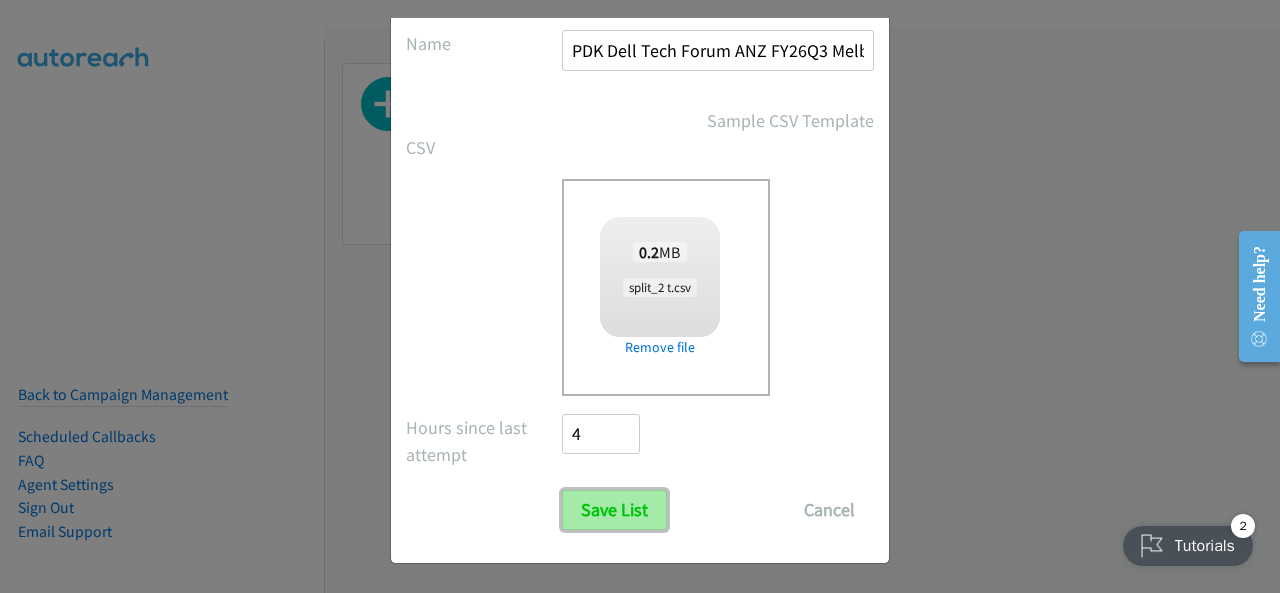 click on "Save List" at bounding box center [614, 510] 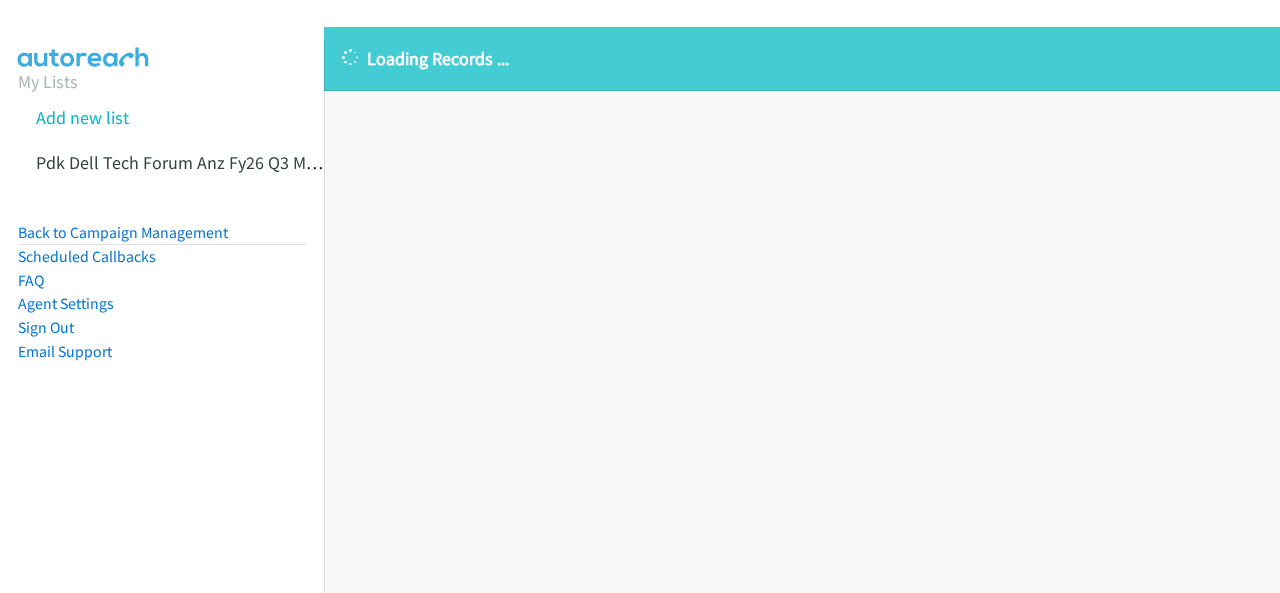 scroll, scrollTop: 0, scrollLeft: 0, axis: both 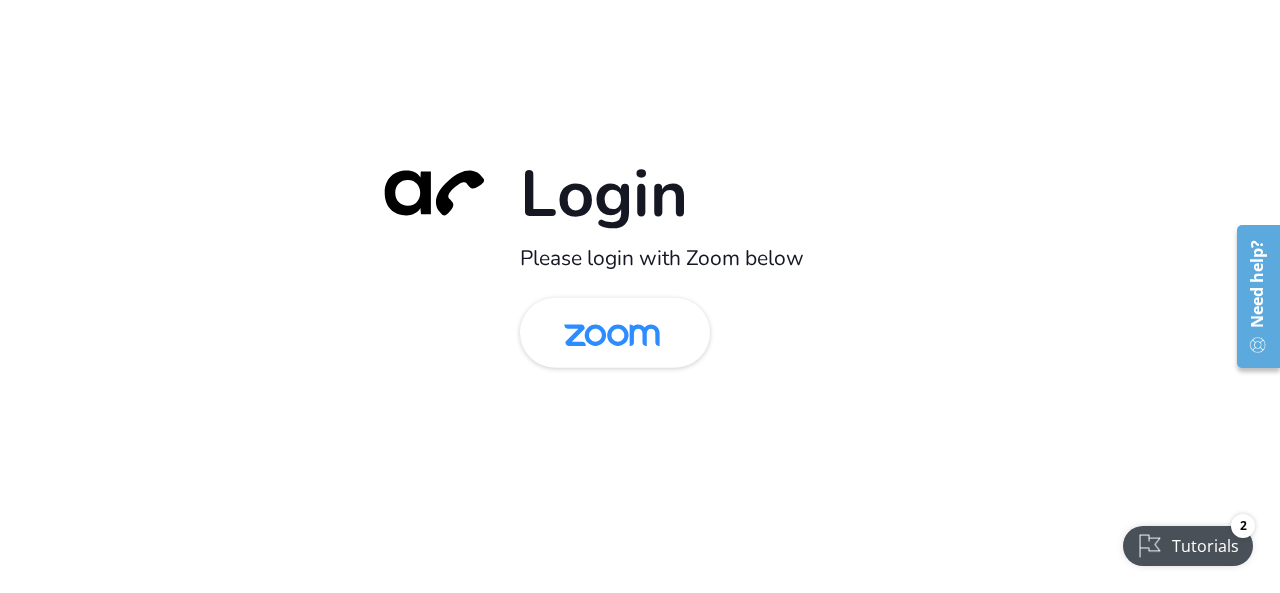 click on "Login
Please login with Zoom below" at bounding box center (640, 296) 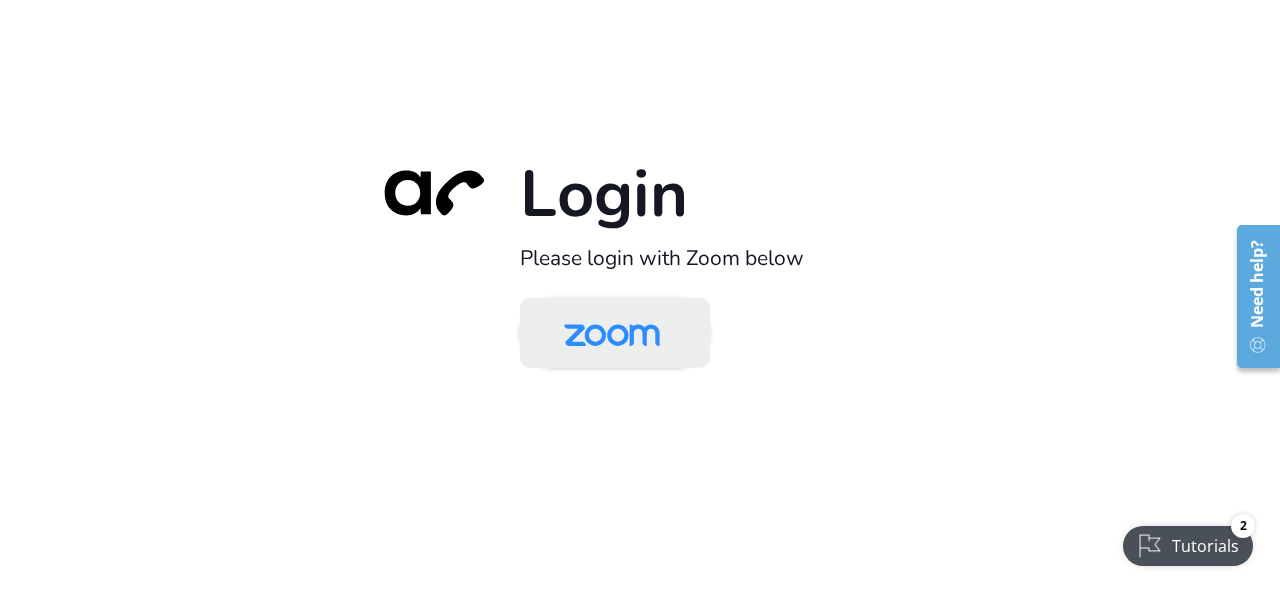 click at bounding box center (615, 333) 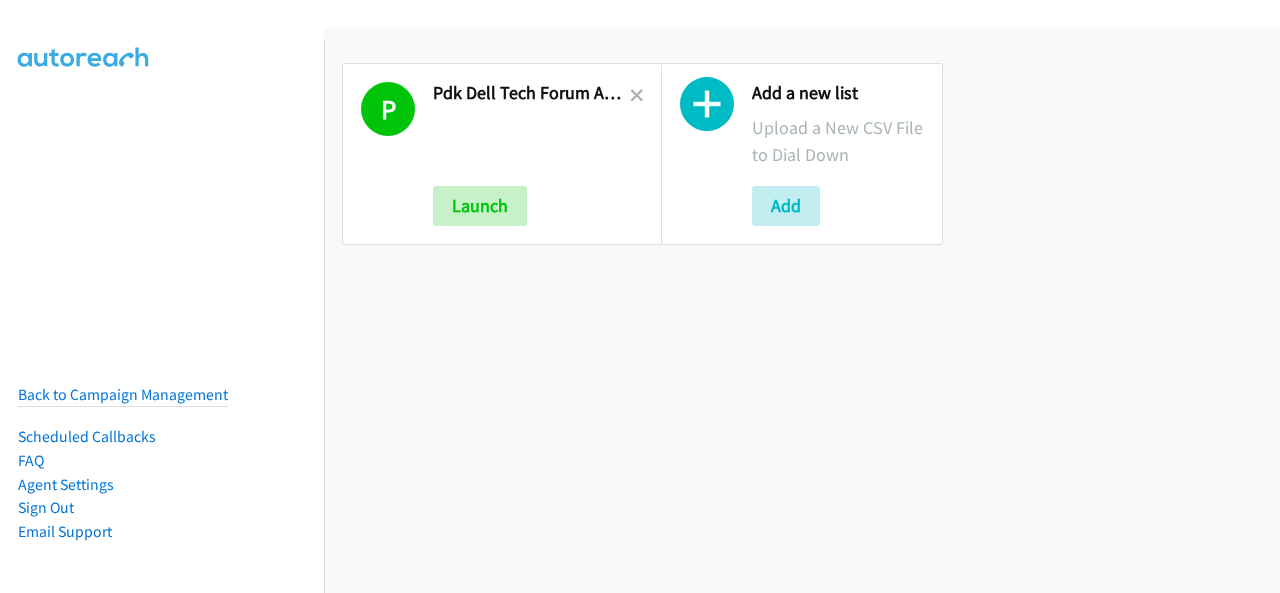scroll, scrollTop: 0, scrollLeft: 0, axis: both 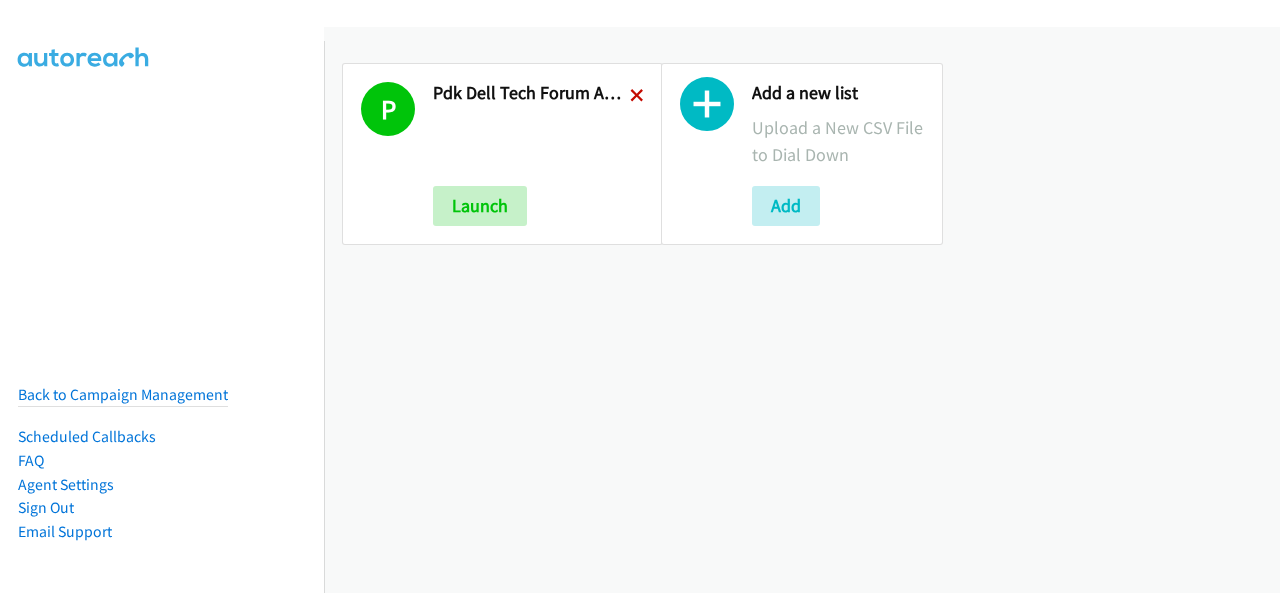 click at bounding box center [637, 97] 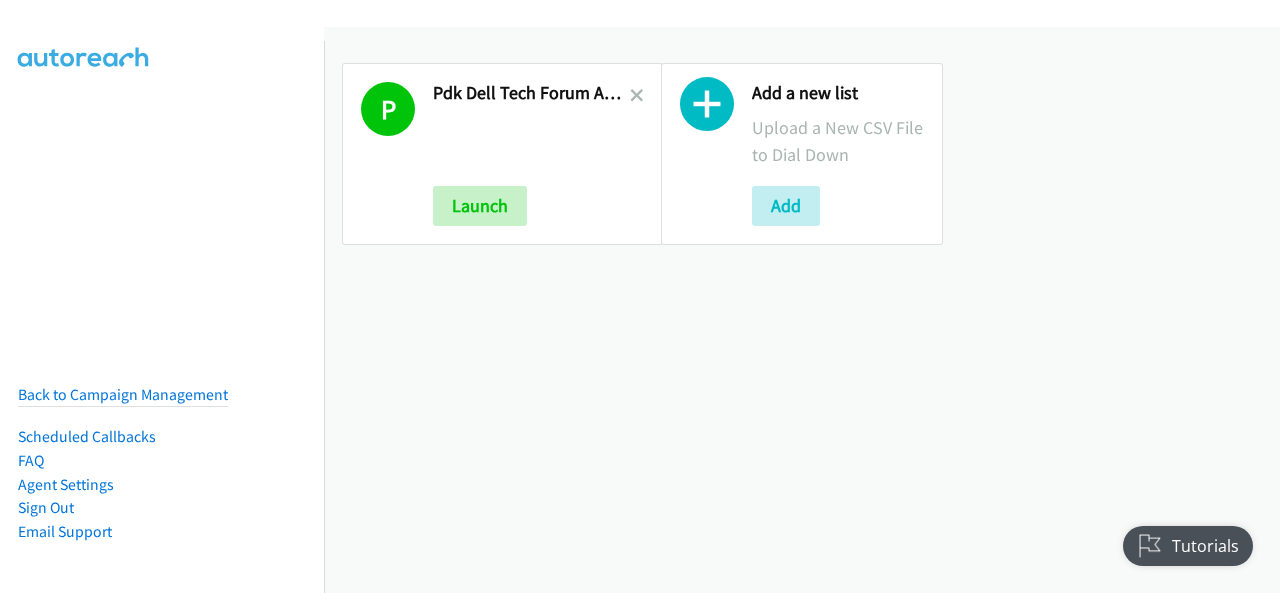 scroll, scrollTop: 0, scrollLeft: 0, axis: both 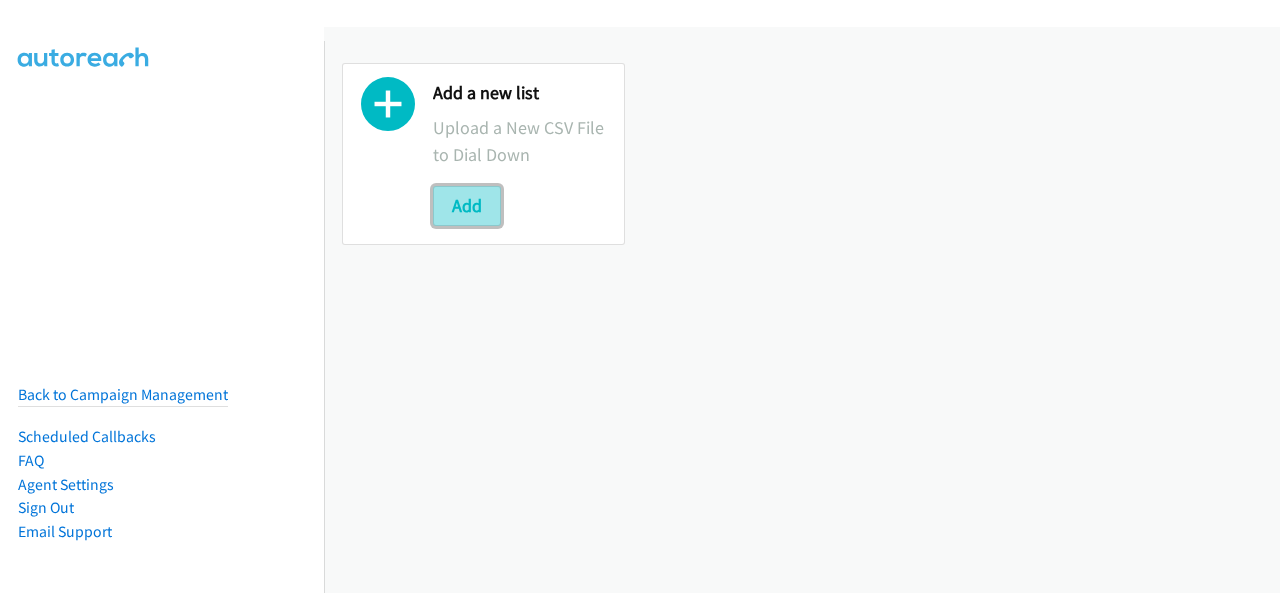 click on "Add" at bounding box center [467, 206] 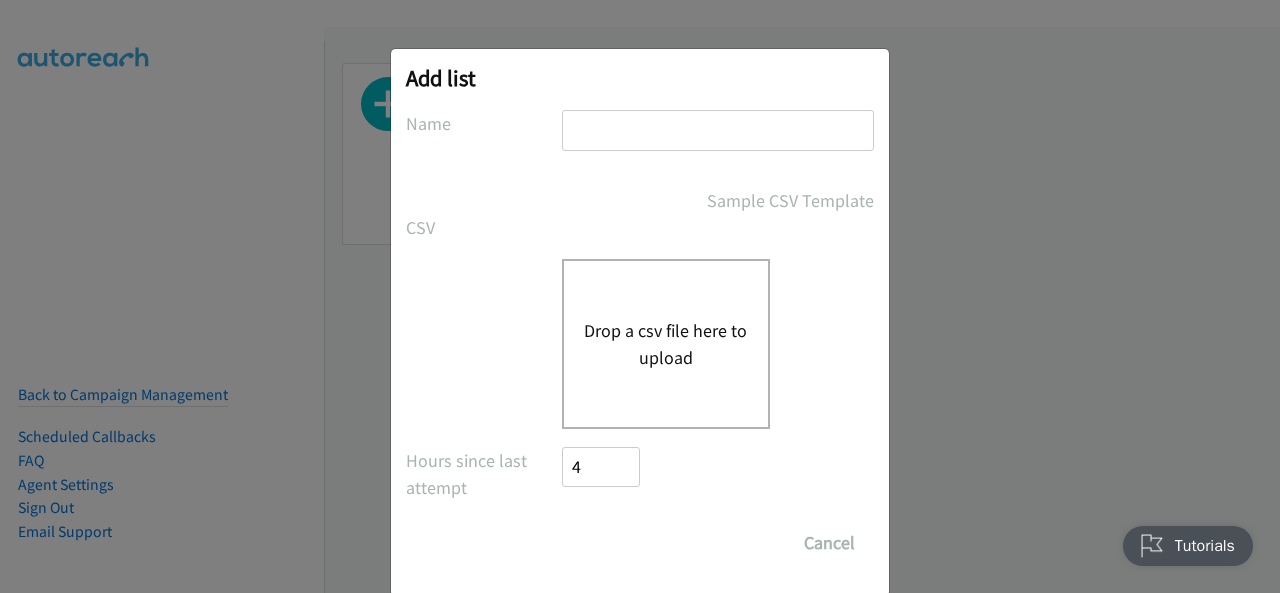 scroll, scrollTop: 0, scrollLeft: 0, axis: both 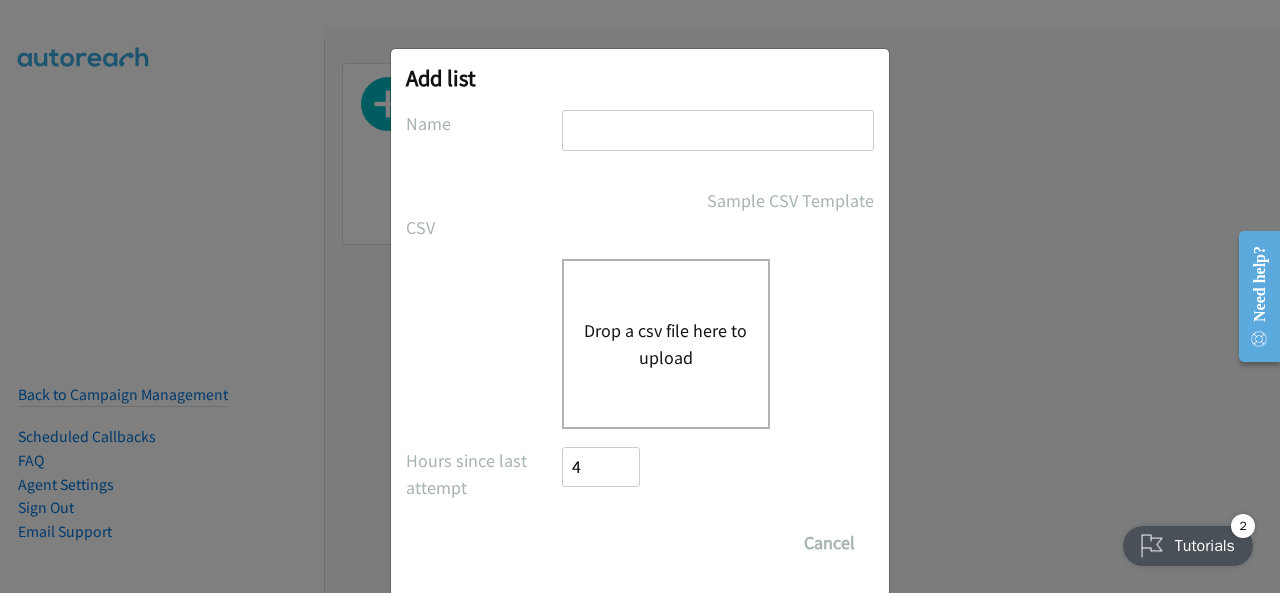 click at bounding box center (718, 130) 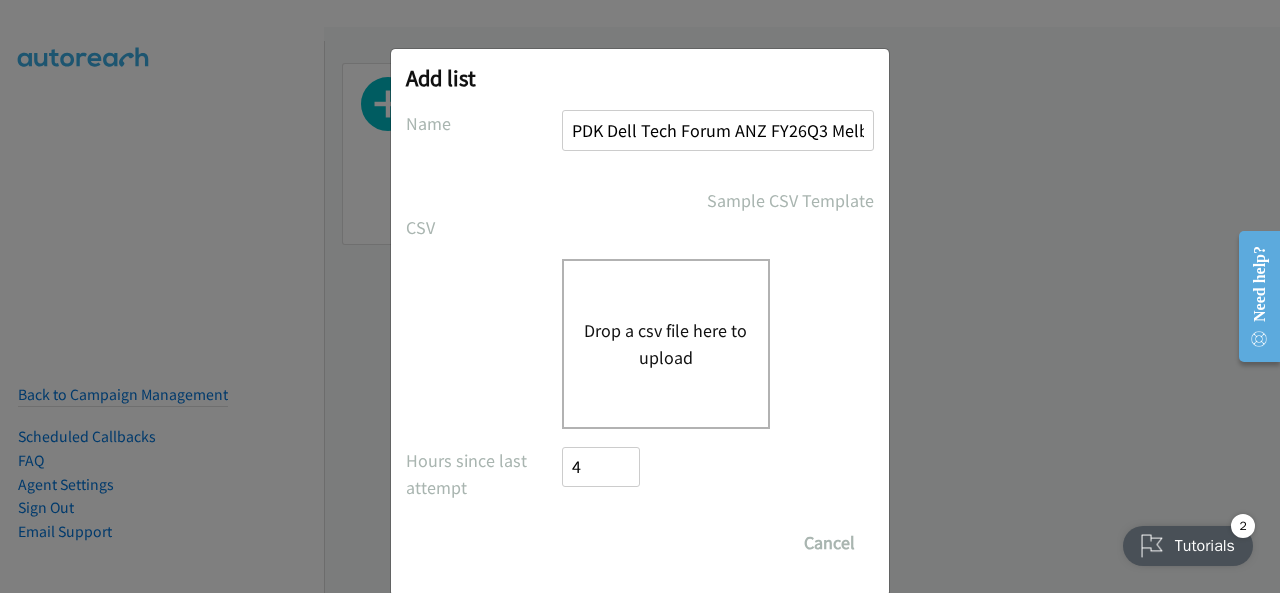click on "Drop a csv file here to upload" at bounding box center (666, 344) 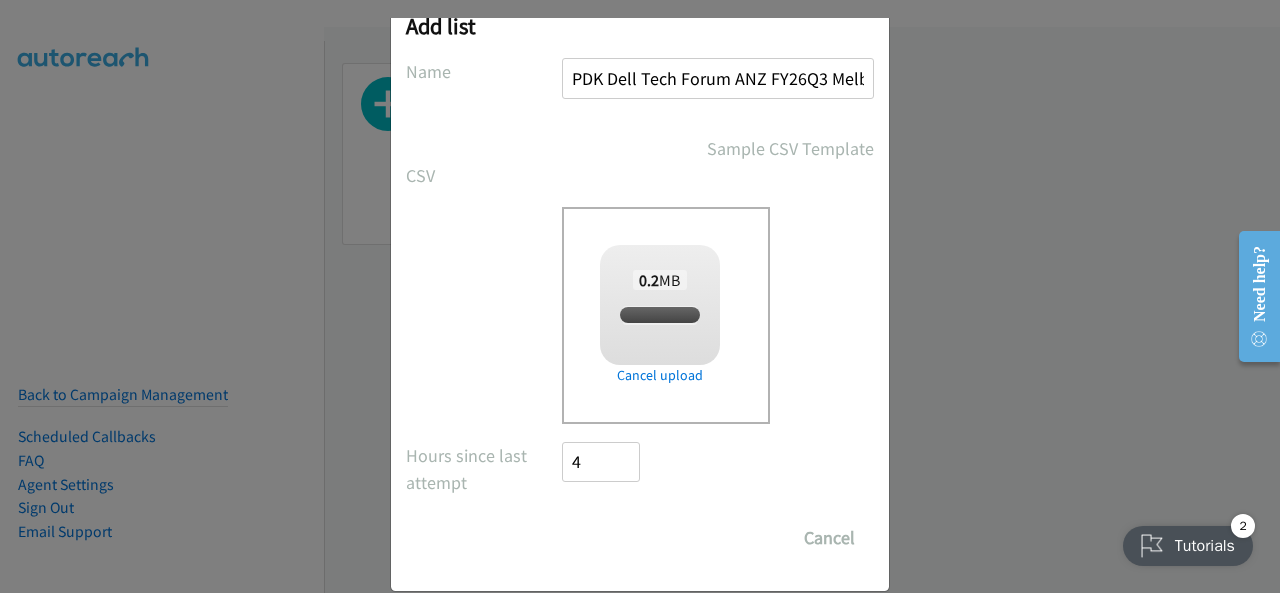scroll, scrollTop: 80, scrollLeft: 0, axis: vertical 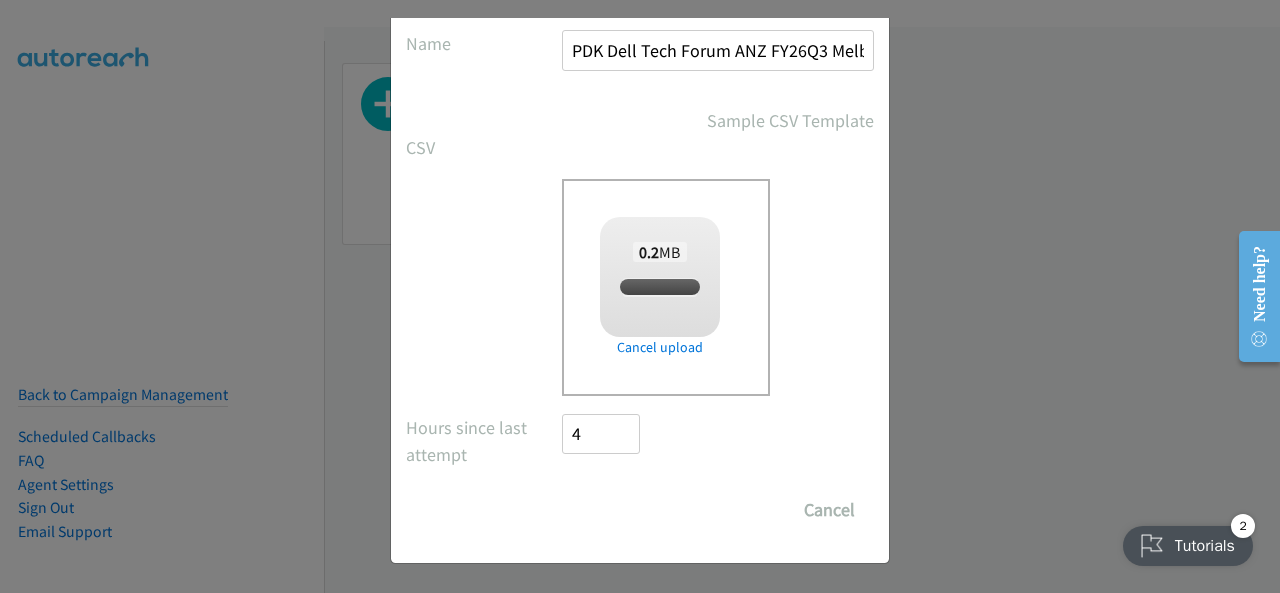 checkbox on "true" 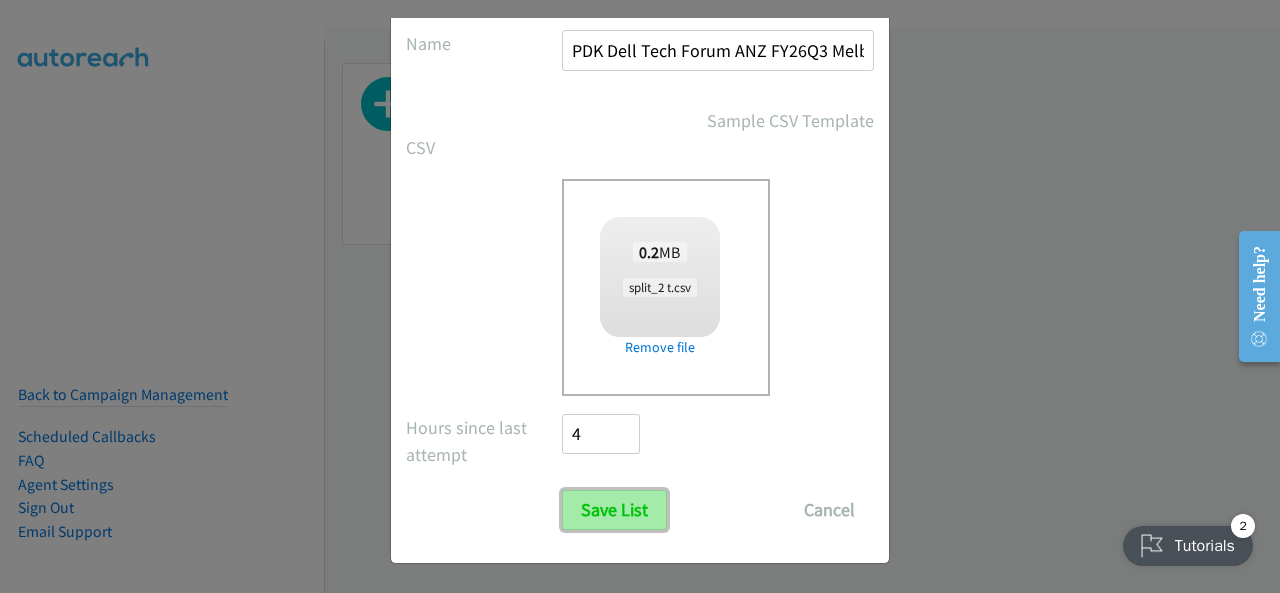 click on "Save List" at bounding box center (614, 510) 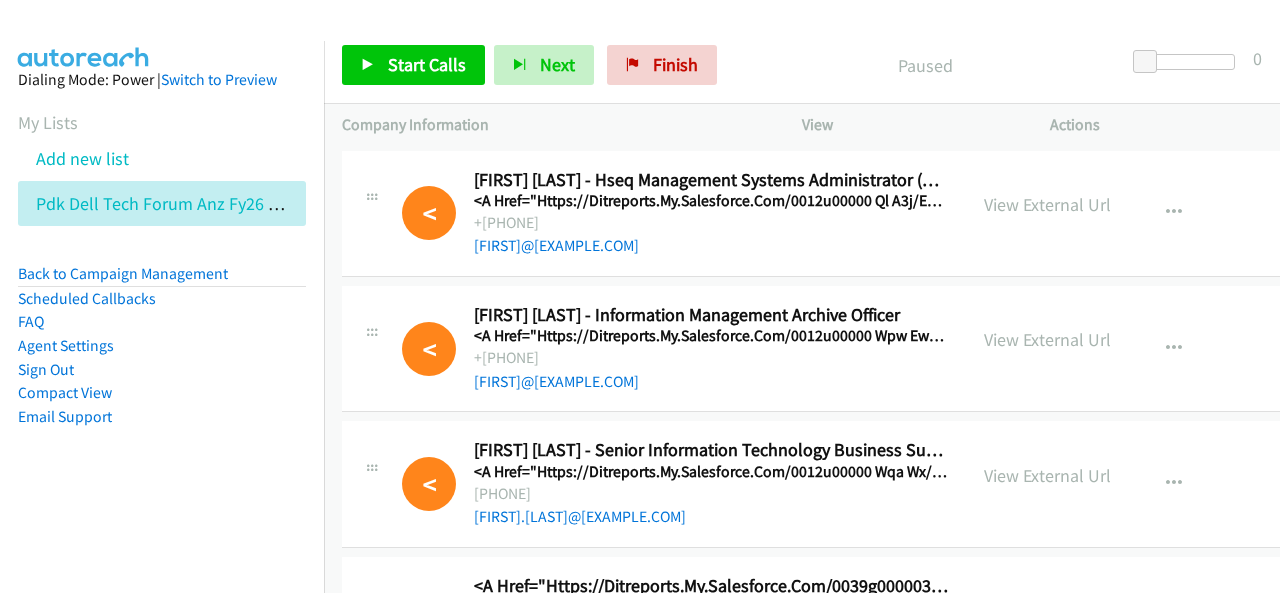 scroll, scrollTop: 0, scrollLeft: 0, axis: both 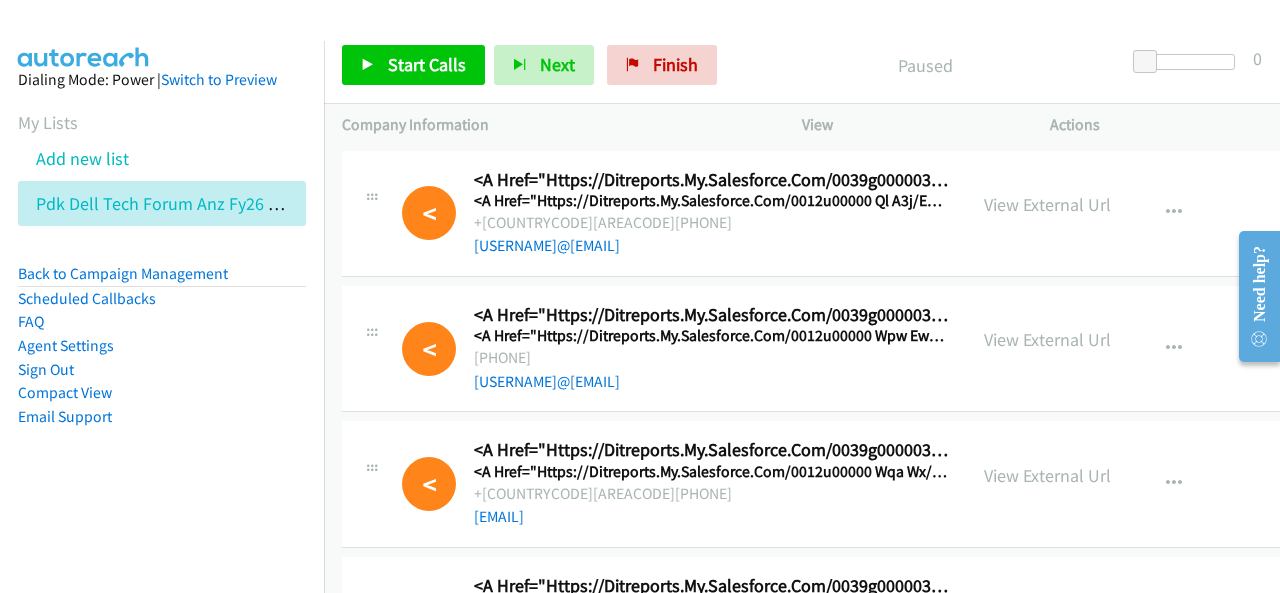 click on "View External Url" at bounding box center (1047, 204) 